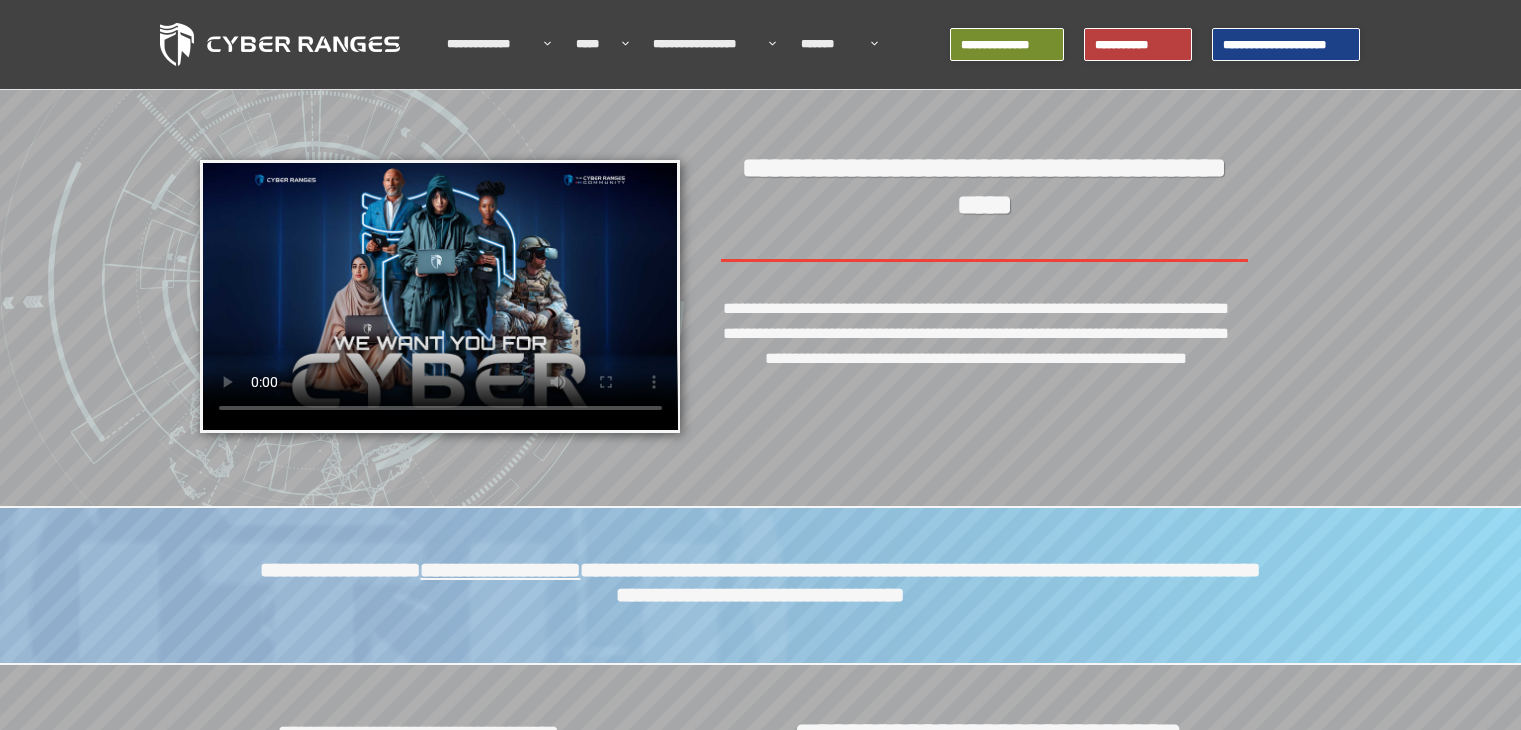 scroll, scrollTop: 0, scrollLeft: 0, axis: both 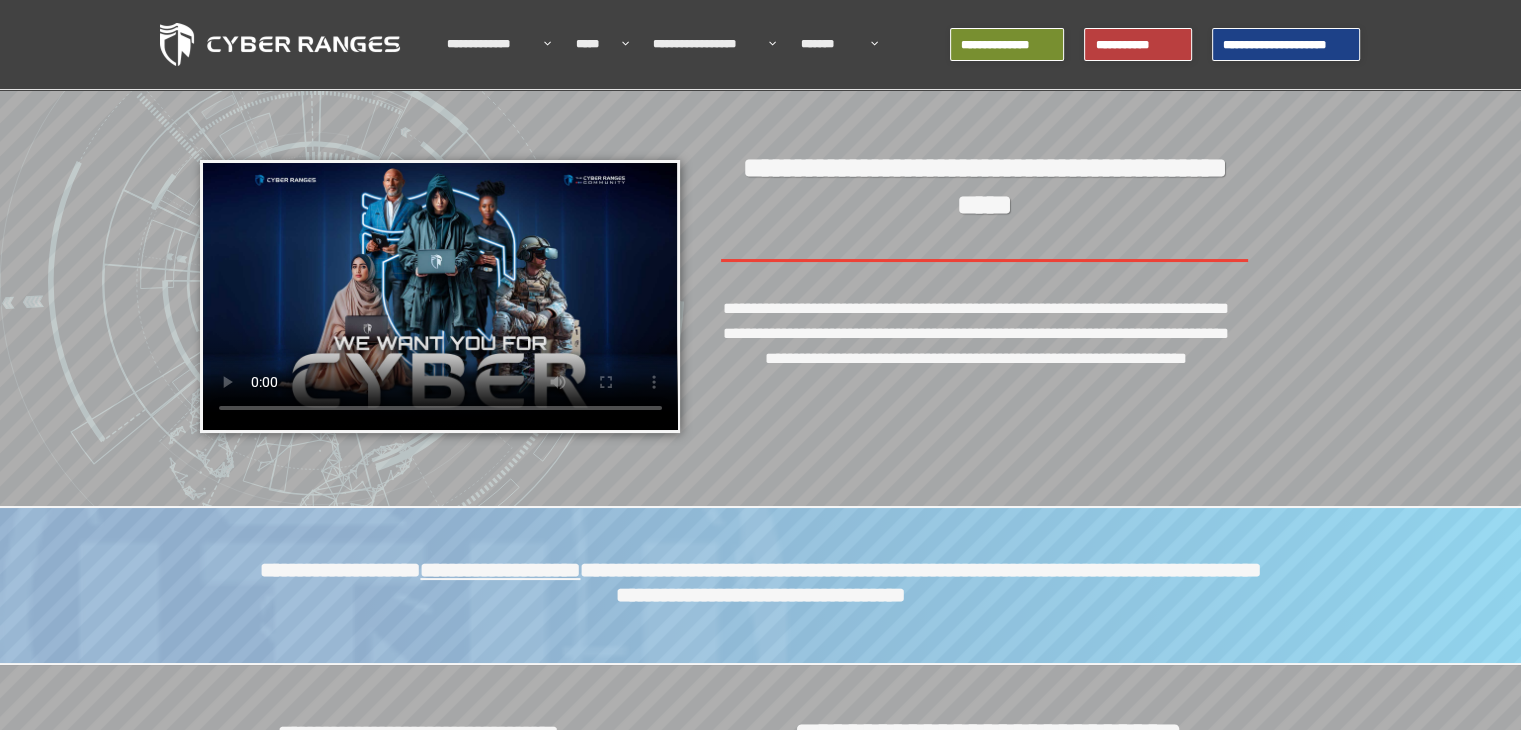 click on "**********" at bounding box center (1286, 45) 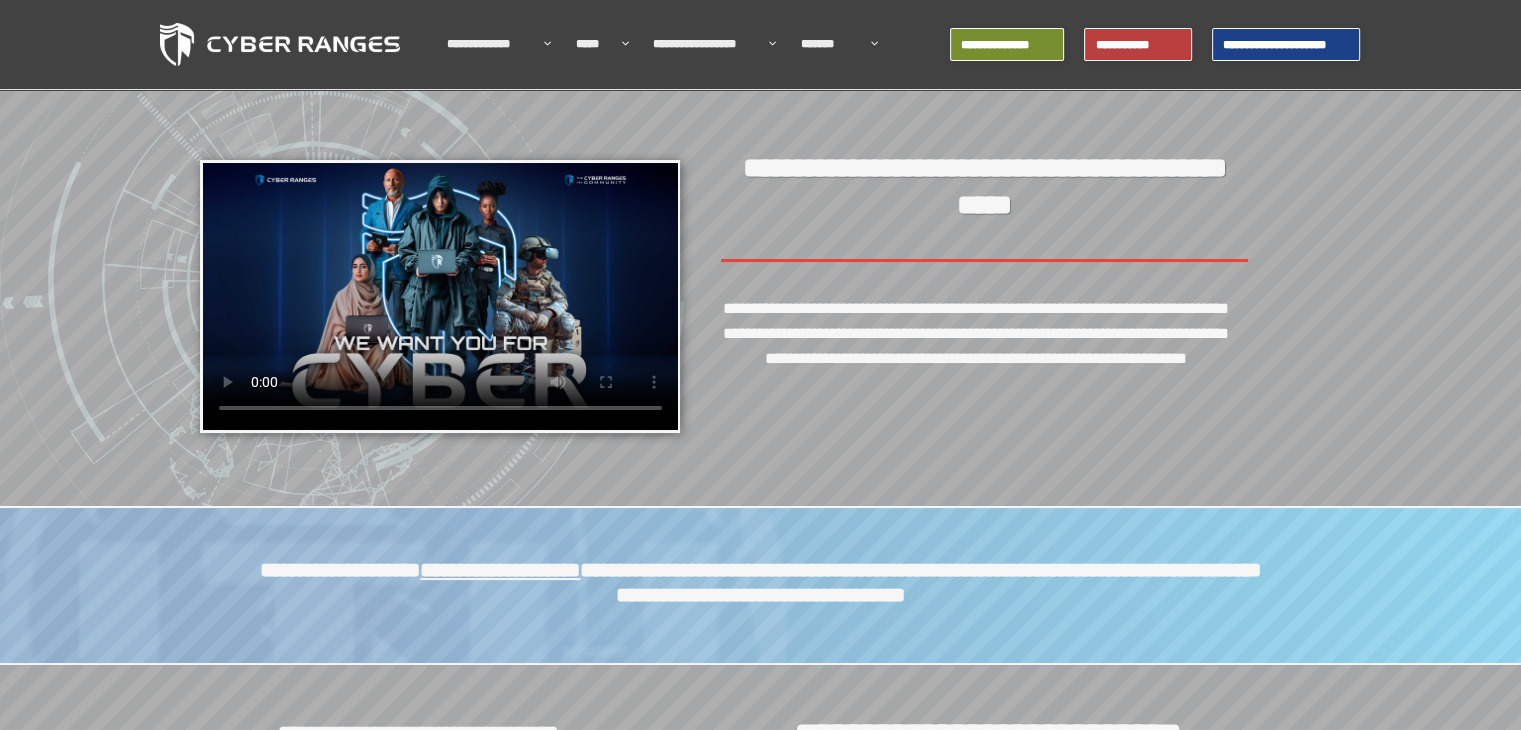 scroll, scrollTop: 0, scrollLeft: 0, axis: both 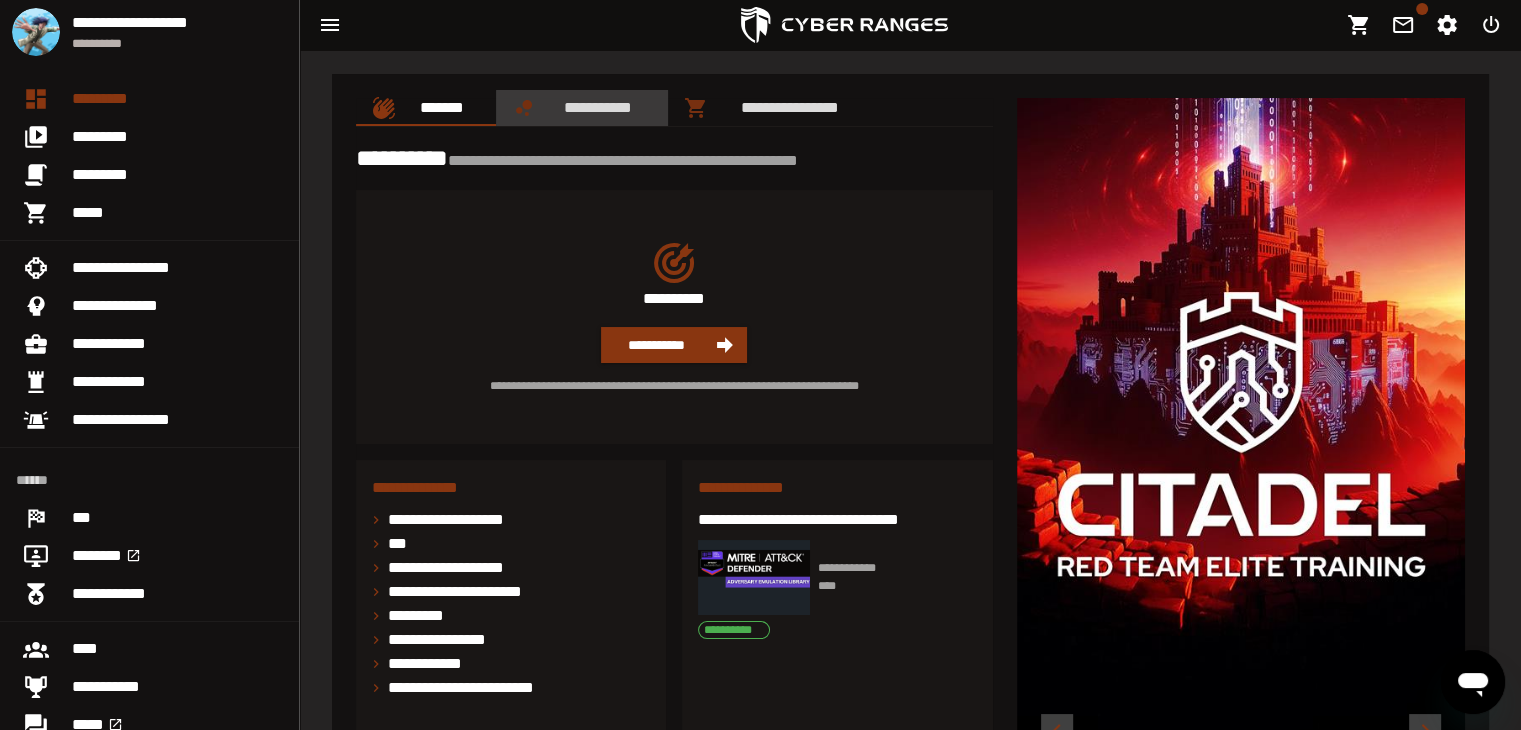 click on "**********" at bounding box center (594, 107) 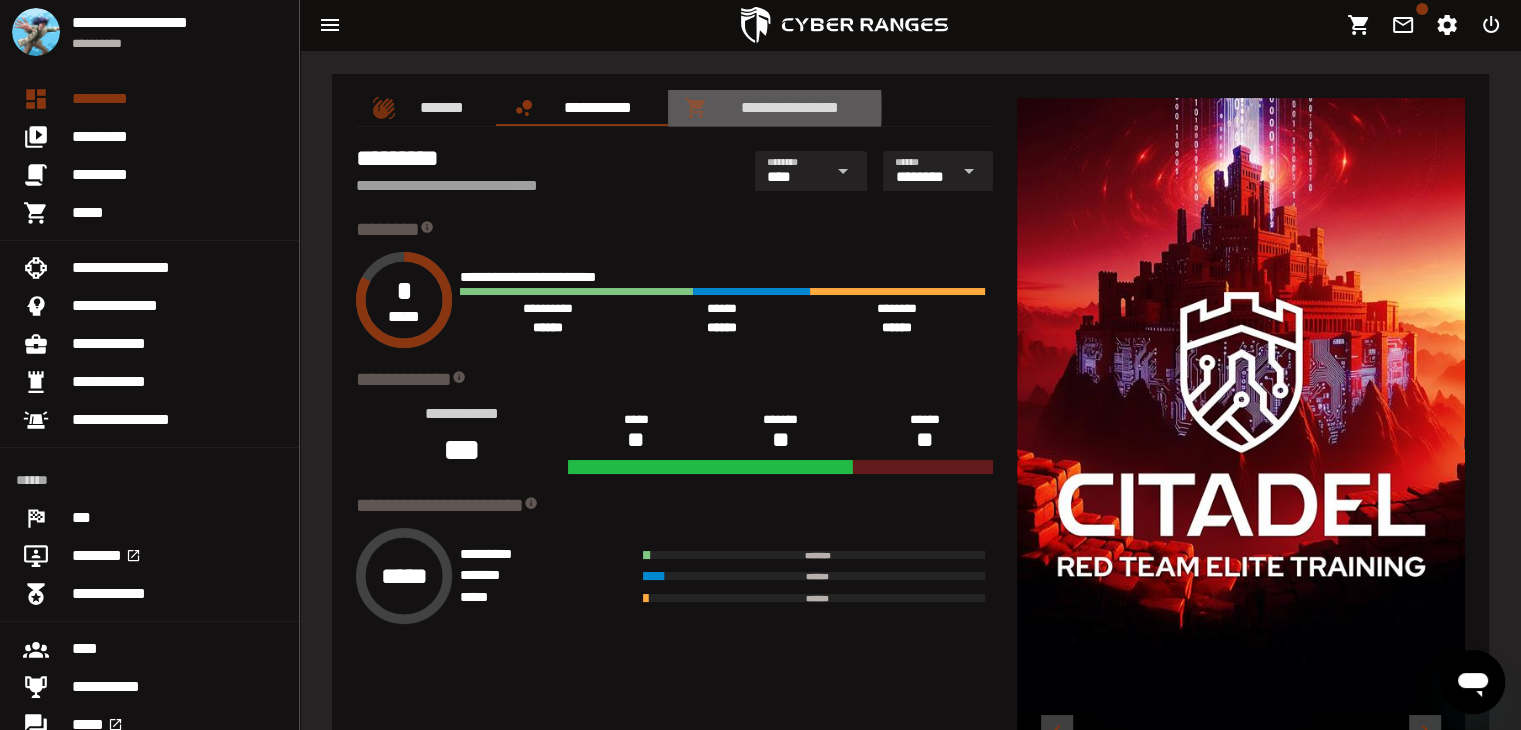 click on "**********" at bounding box center (786, 107) 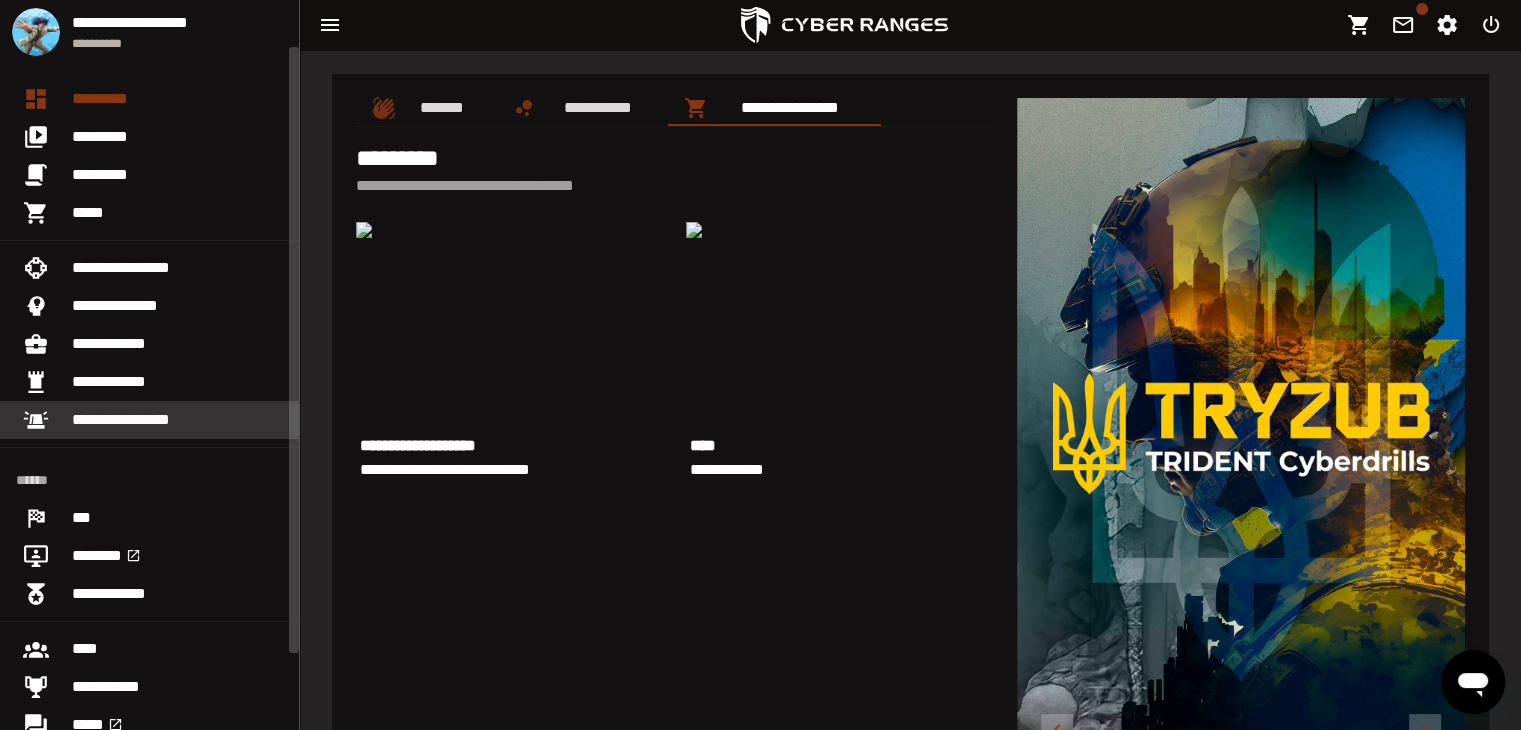 scroll, scrollTop: 149, scrollLeft: 0, axis: vertical 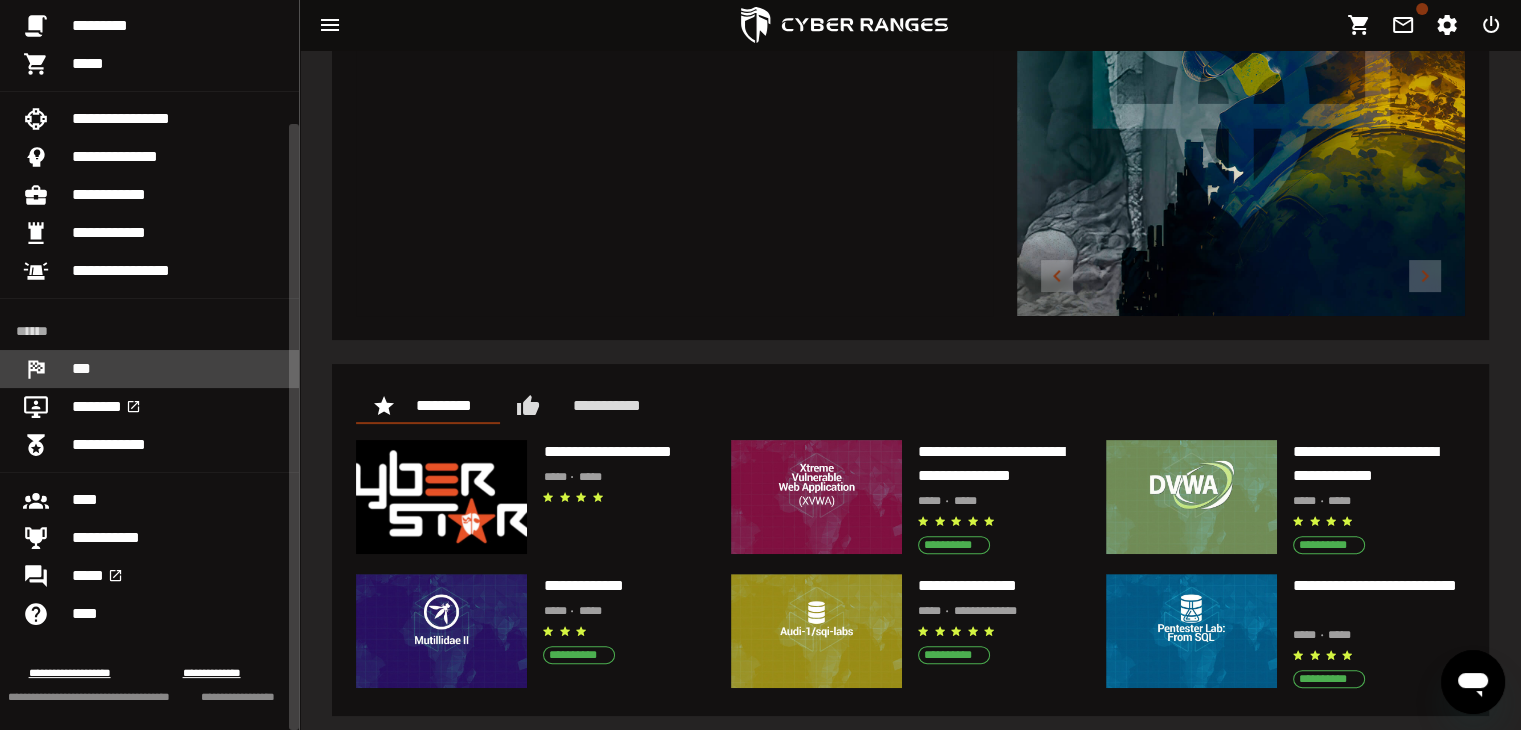 click on "***" at bounding box center [177, 369] 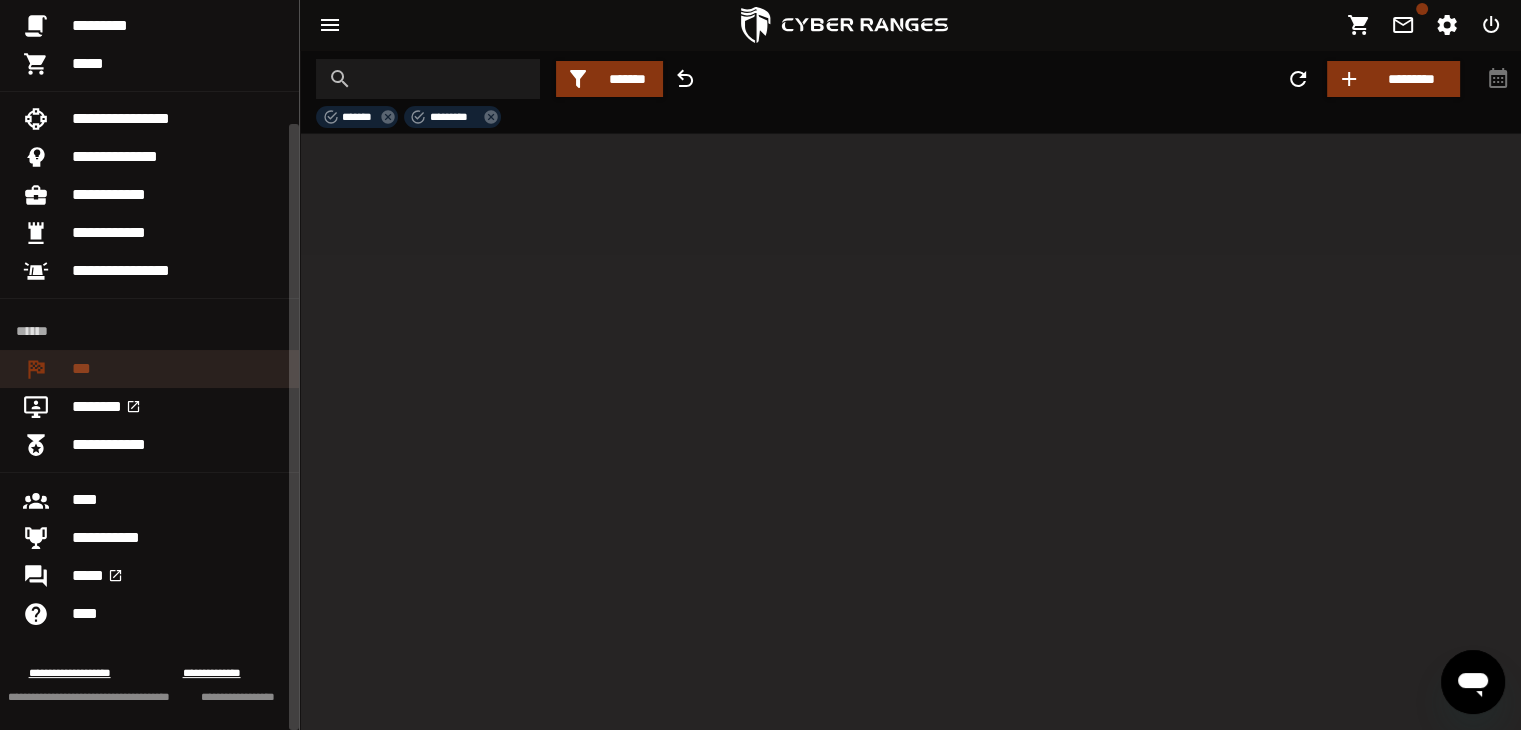 scroll, scrollTop: 0, scrollLeft: 0, axis: both 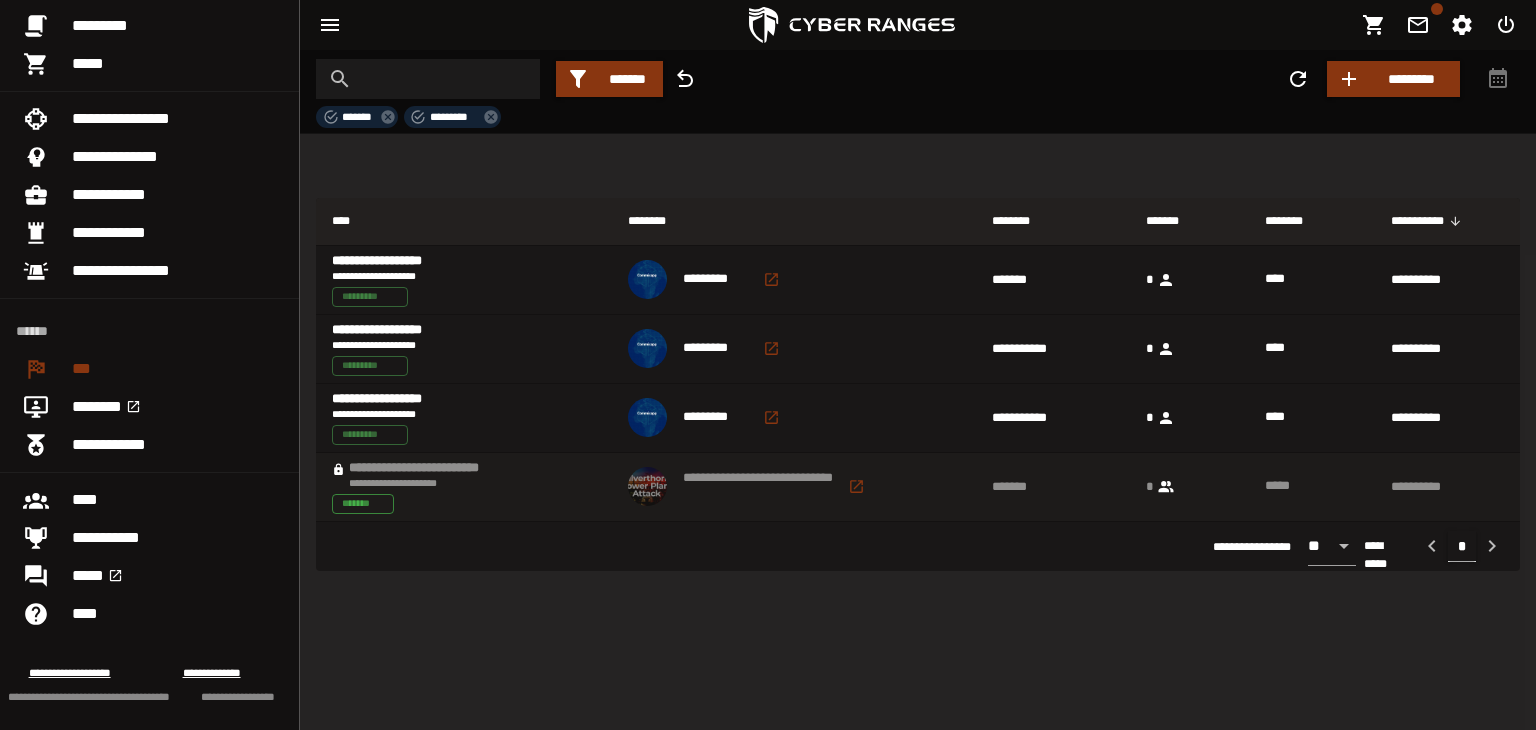 click on "**********" at bounding box center [436, 468] 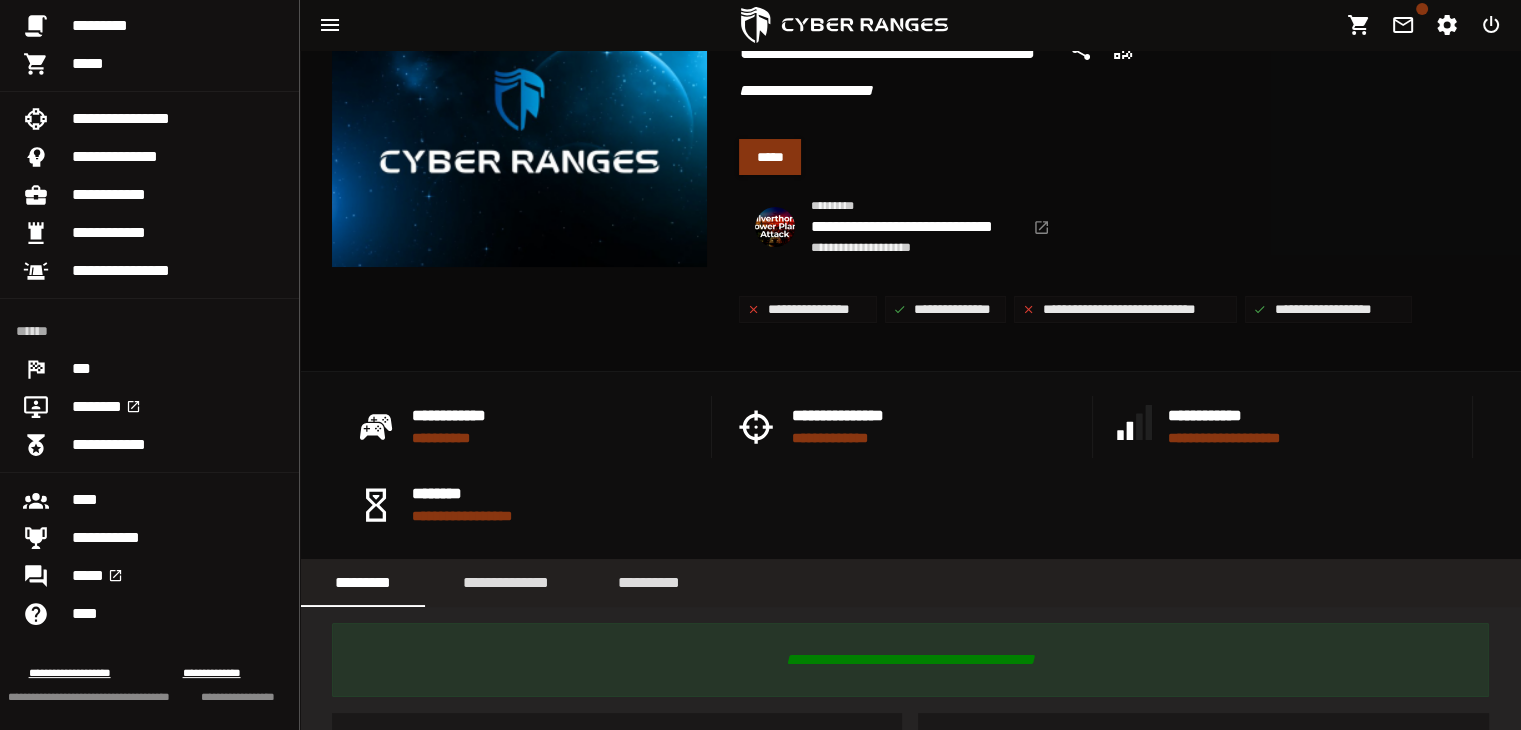 scroll, scrollTop: 93, scrollLeft: 0, axis: vertical 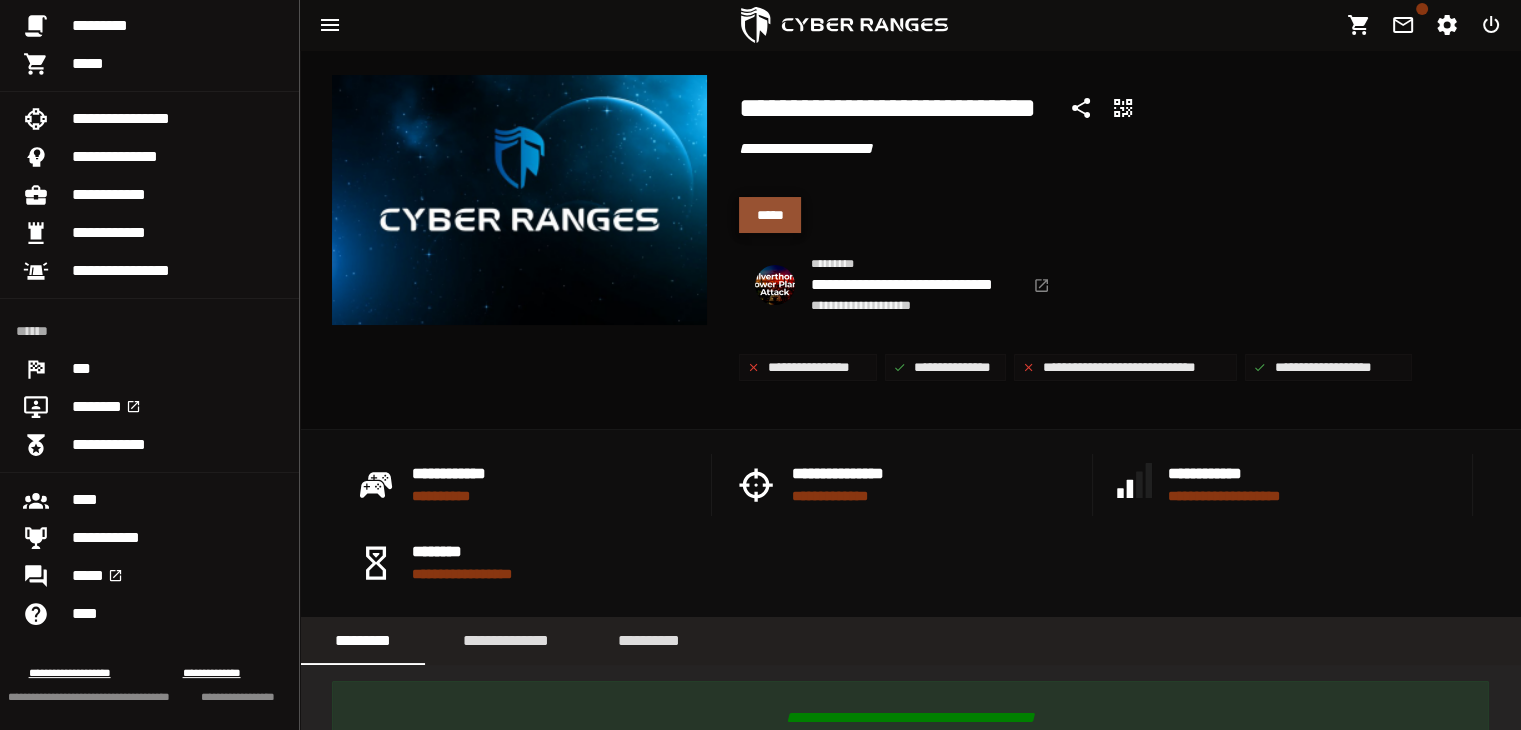 click on "*****" at bounding box center (770, 215) 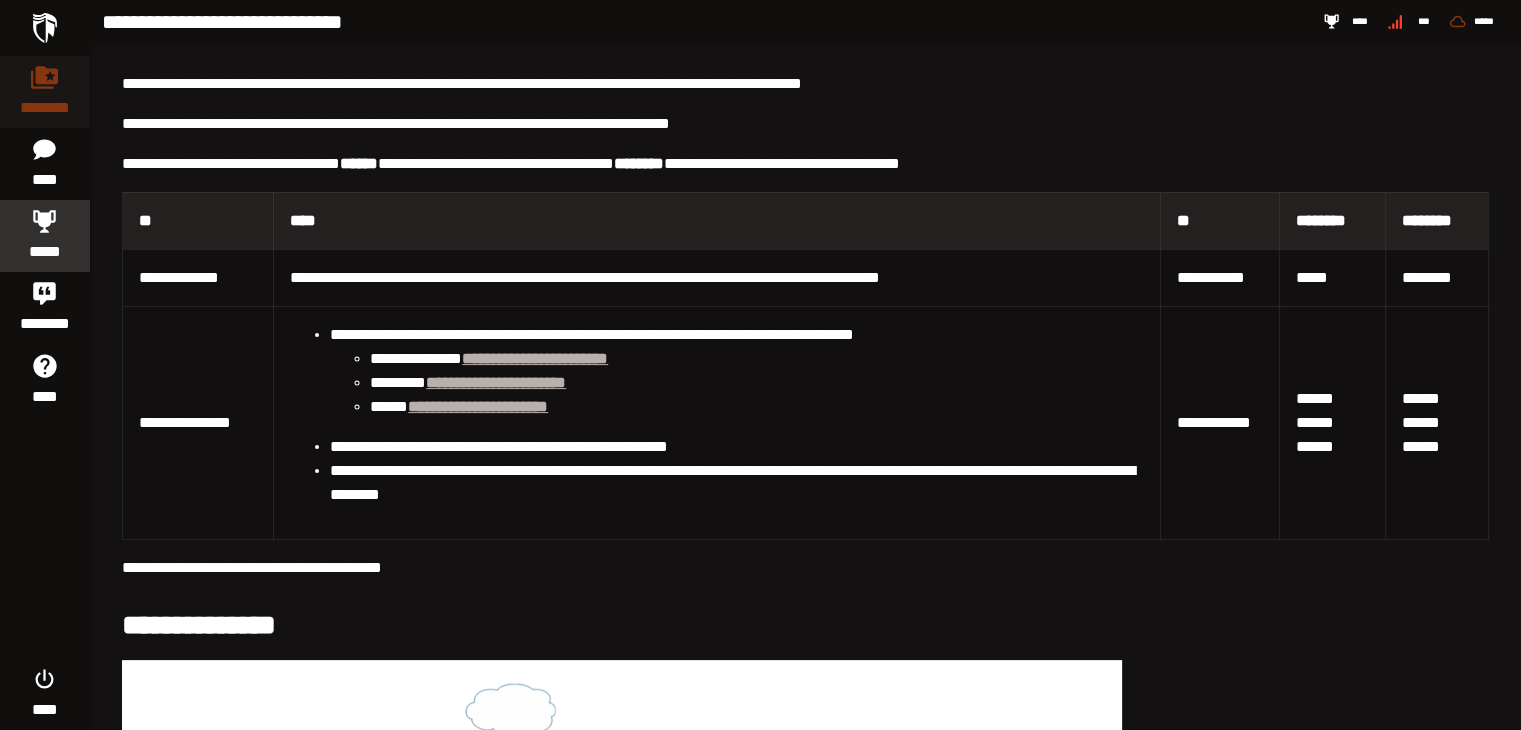 scroll, scrollTop: 395, scrollLeft: 0, axis: vertical 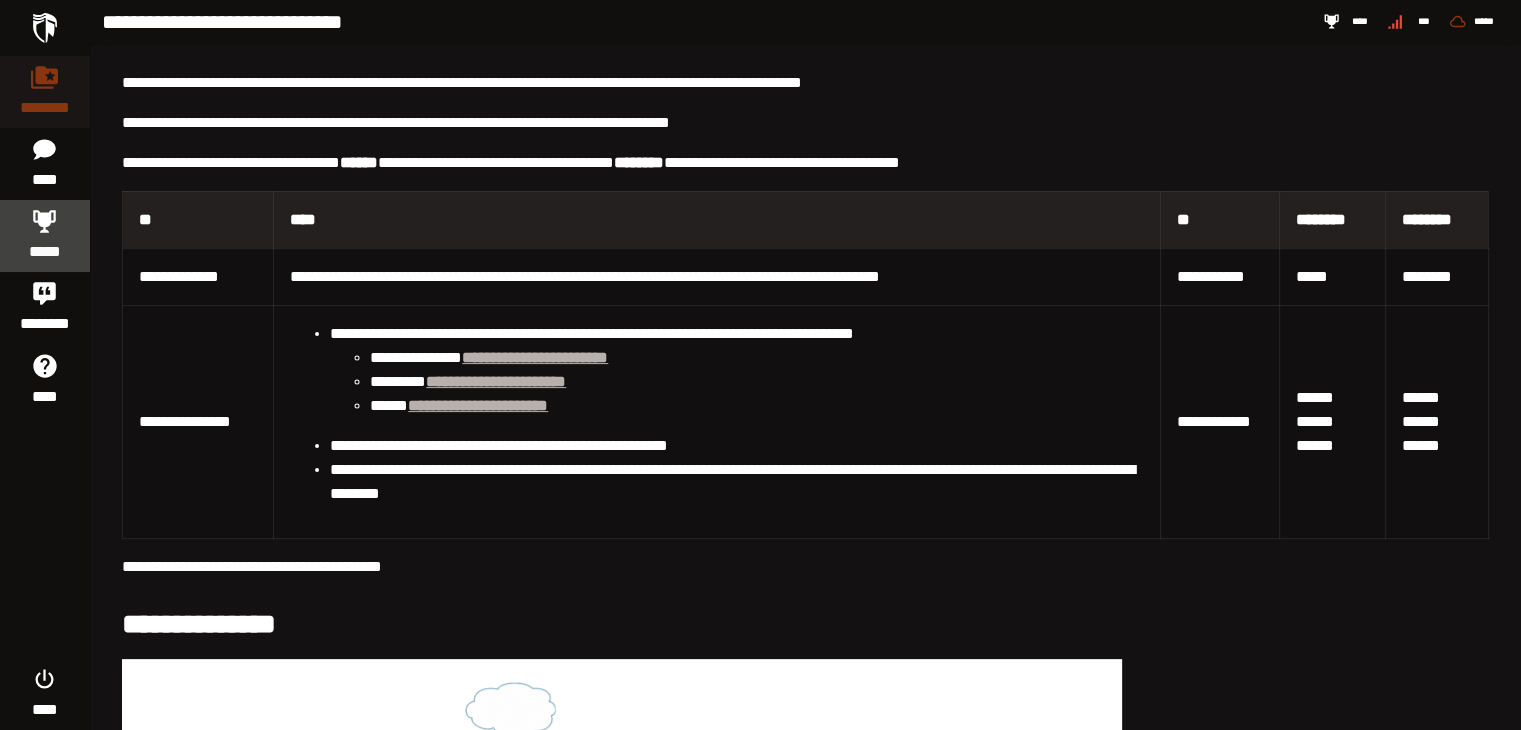 click on "*****" at bounding box center [45, 252] 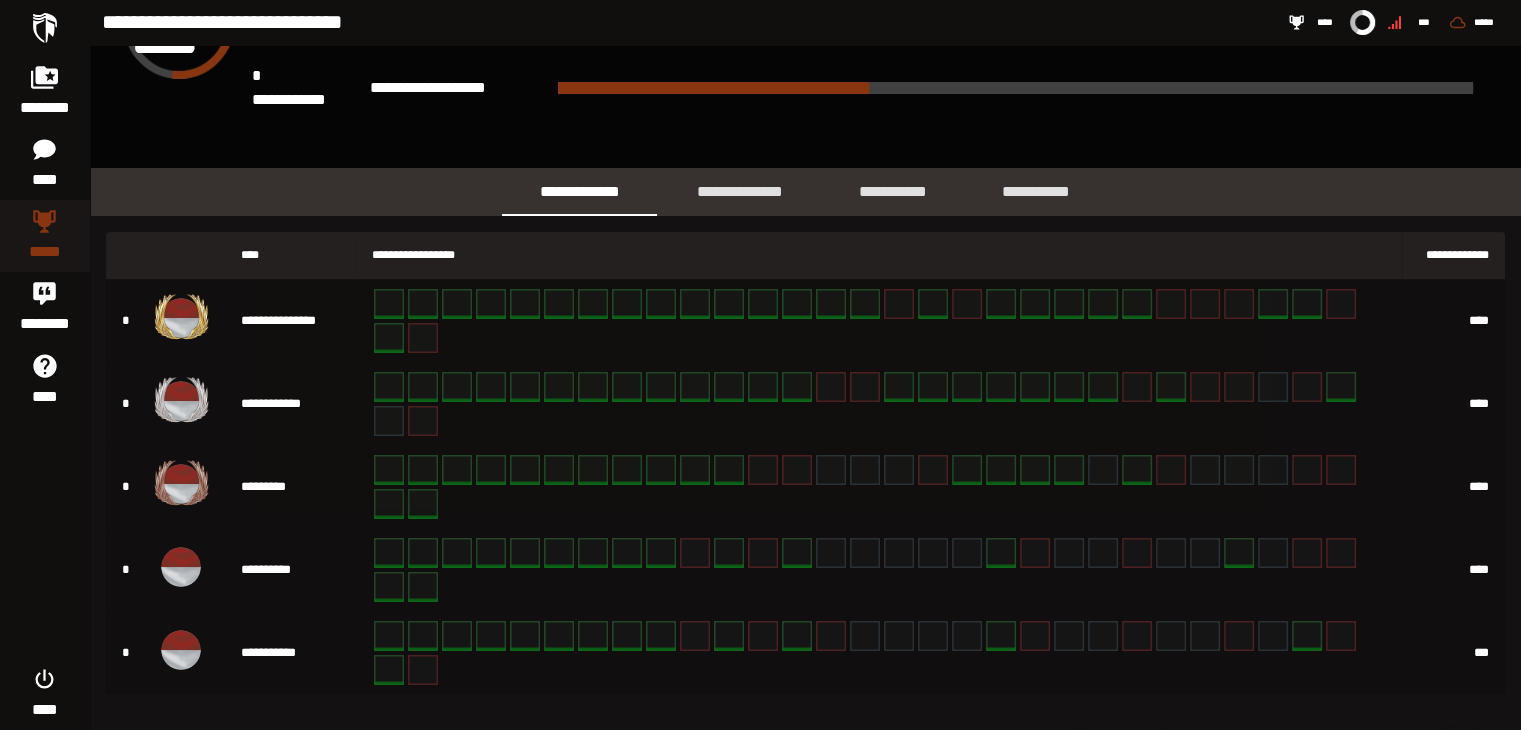 scroll, scrollTop: 196, scrollLeft: 0, axis: vertical 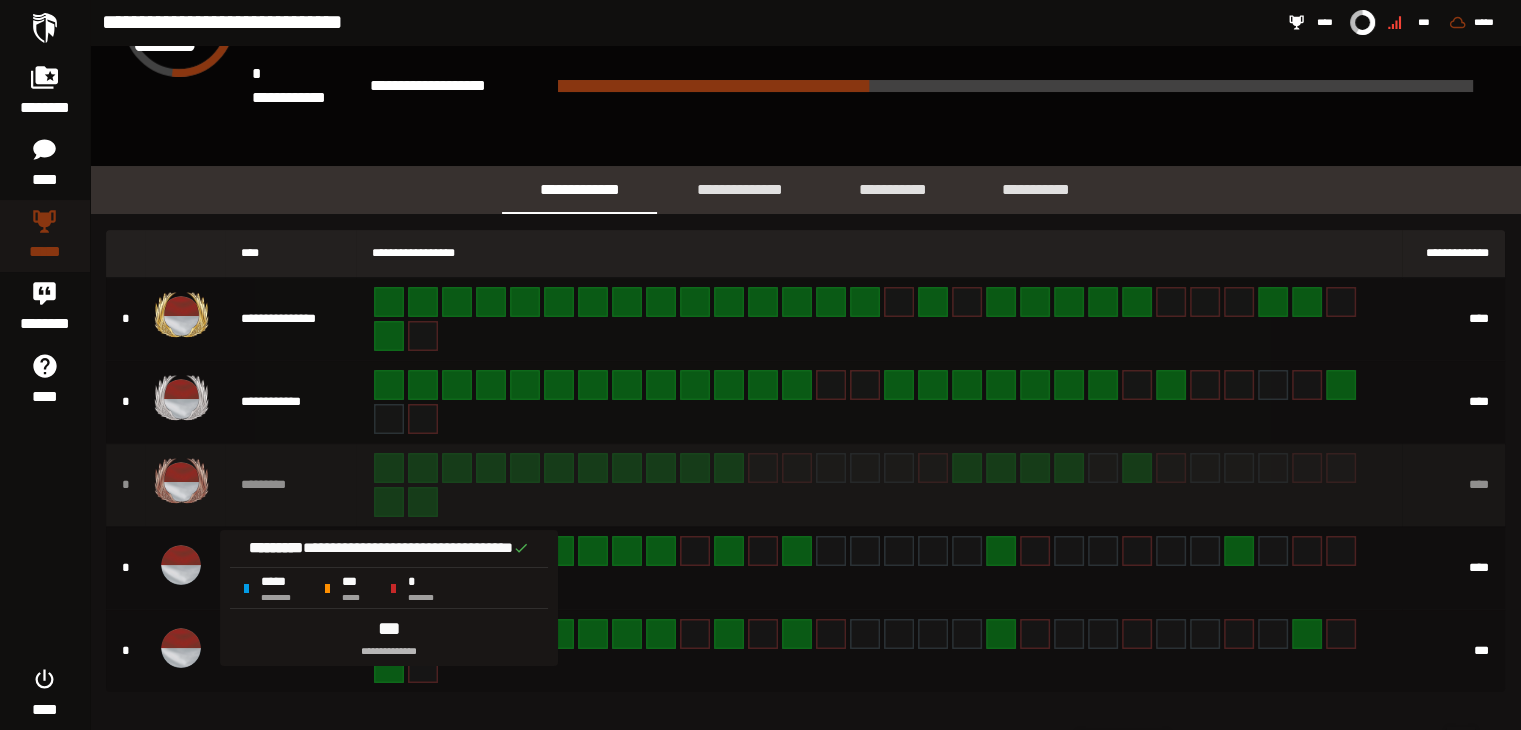 click 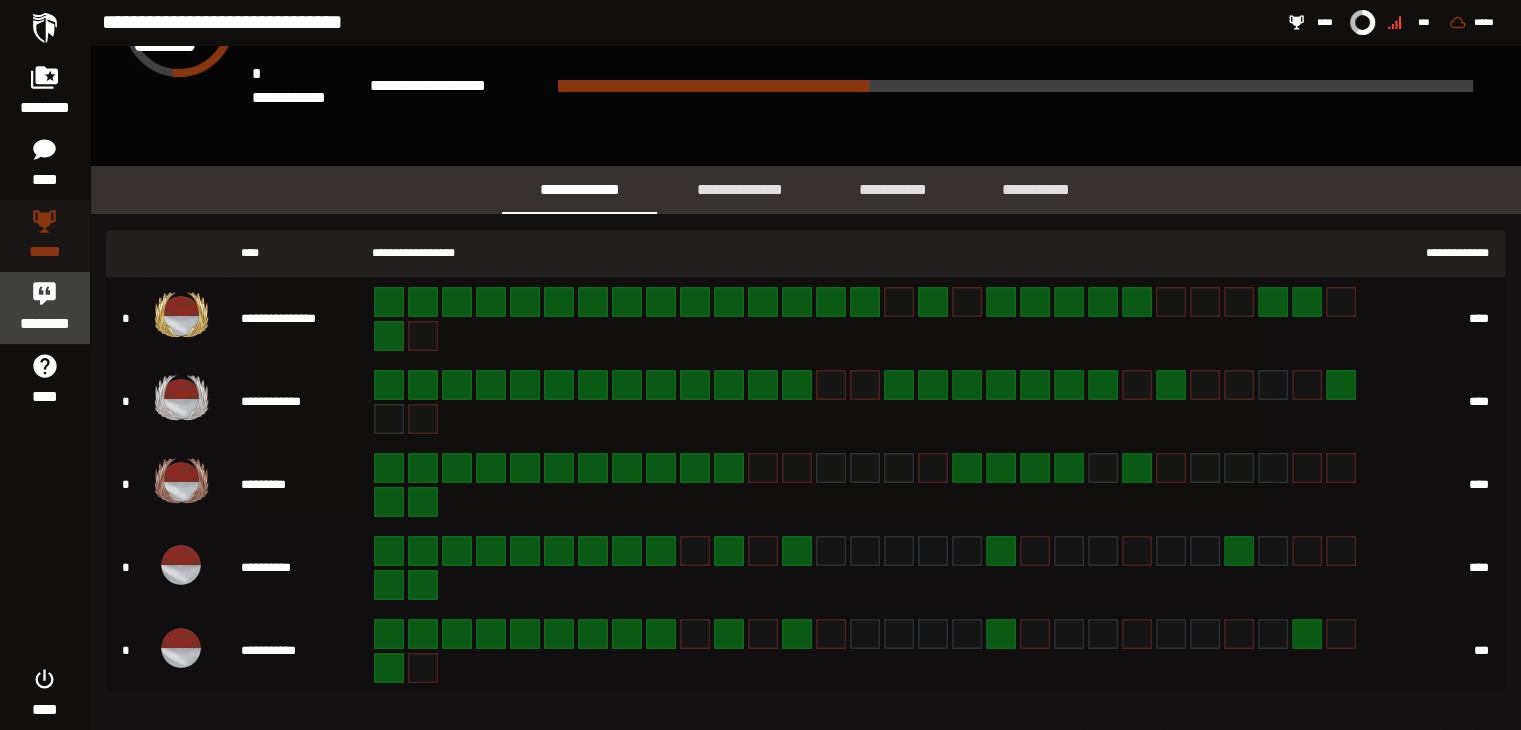 click at bounding box center [45, 293] 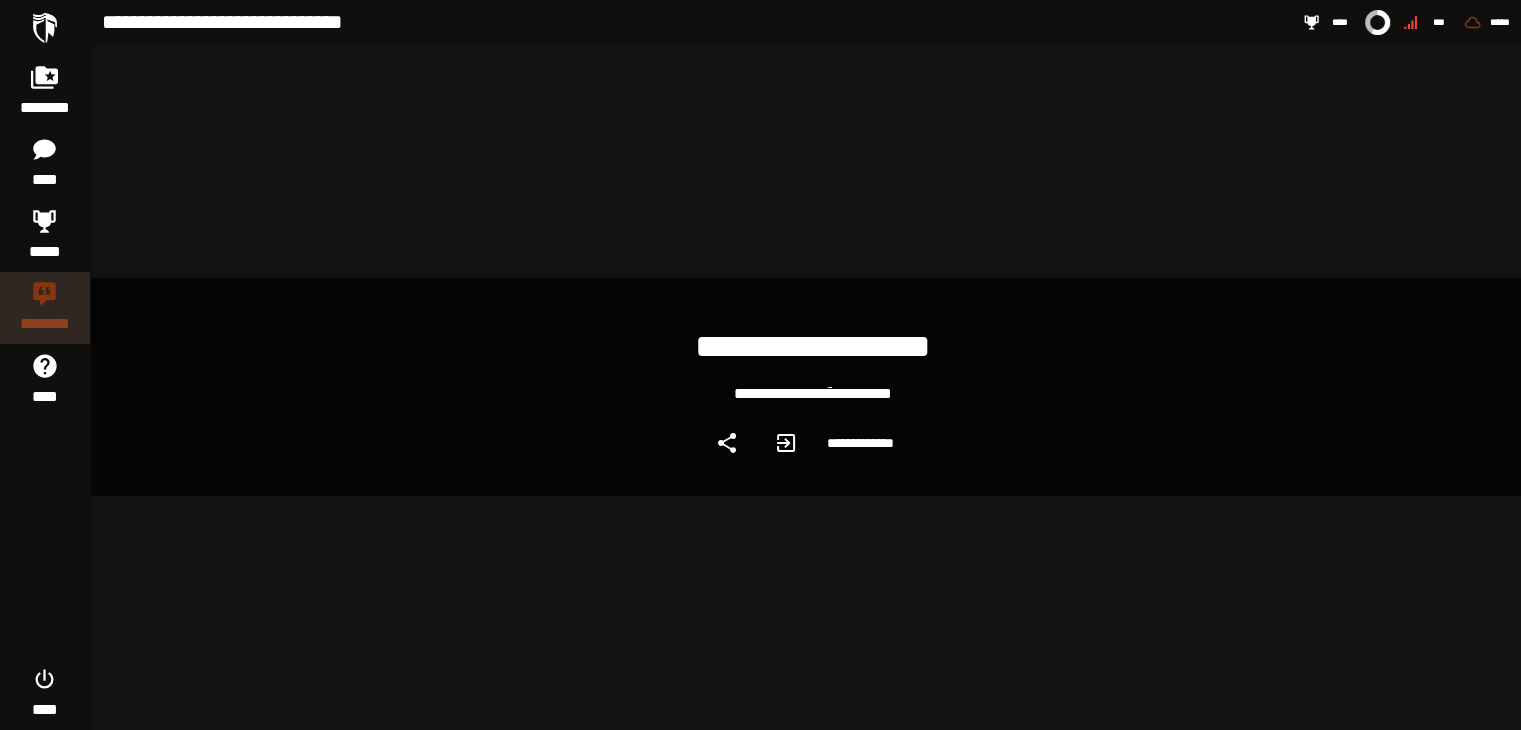 scroll, scrollTop: 0, scrollLeft: 0, axis: both 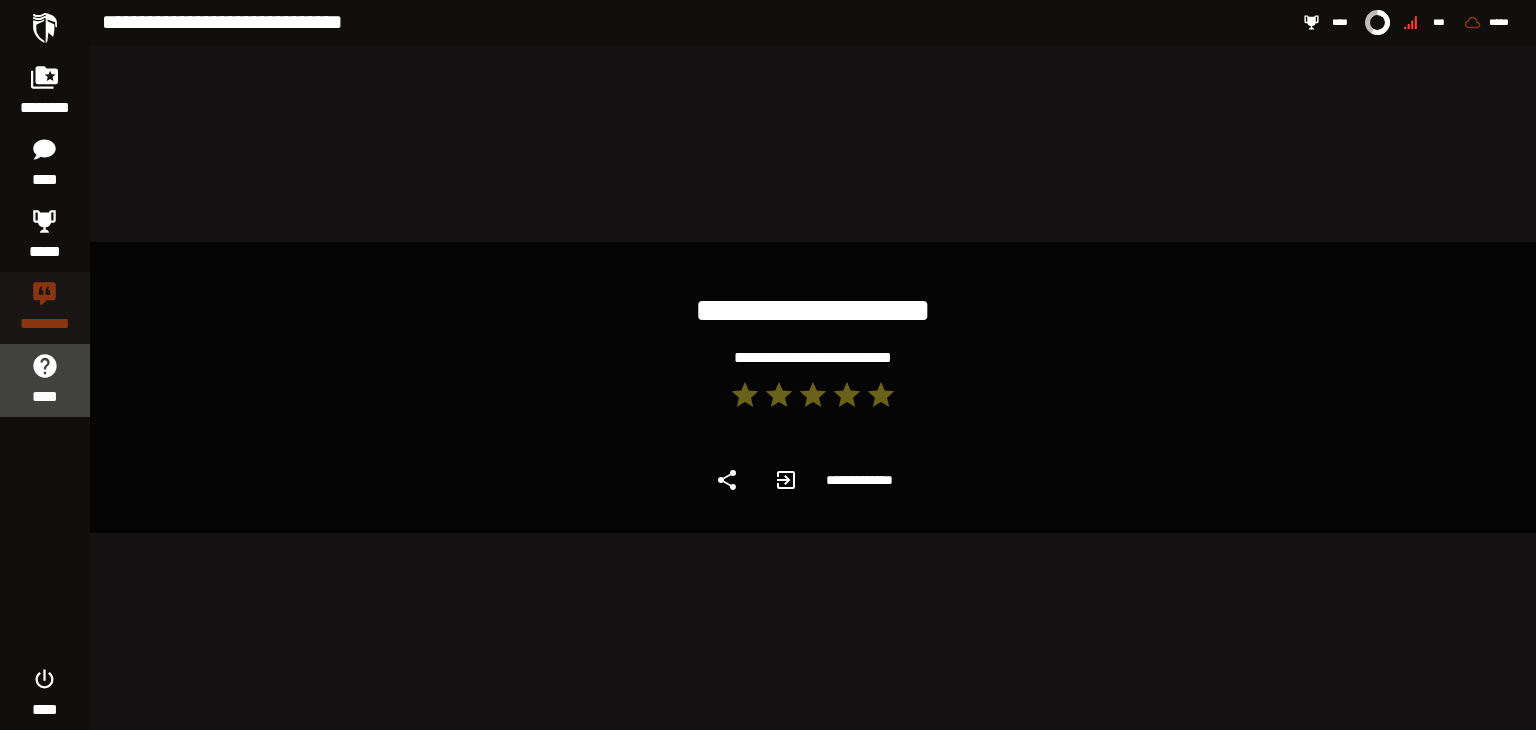 click on "****" at bounding box center (45, 397) 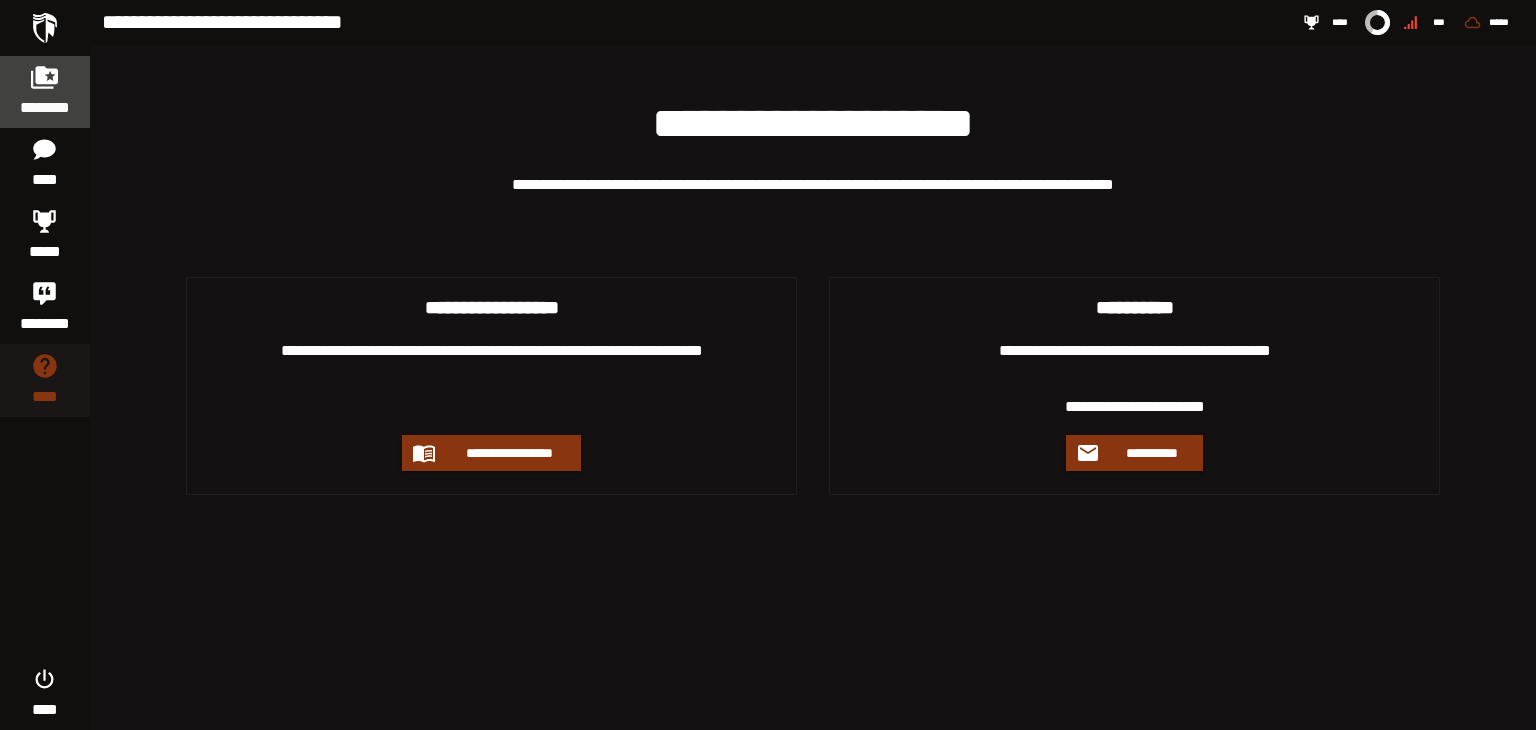 click on "********" at bounding box center [45, 108] 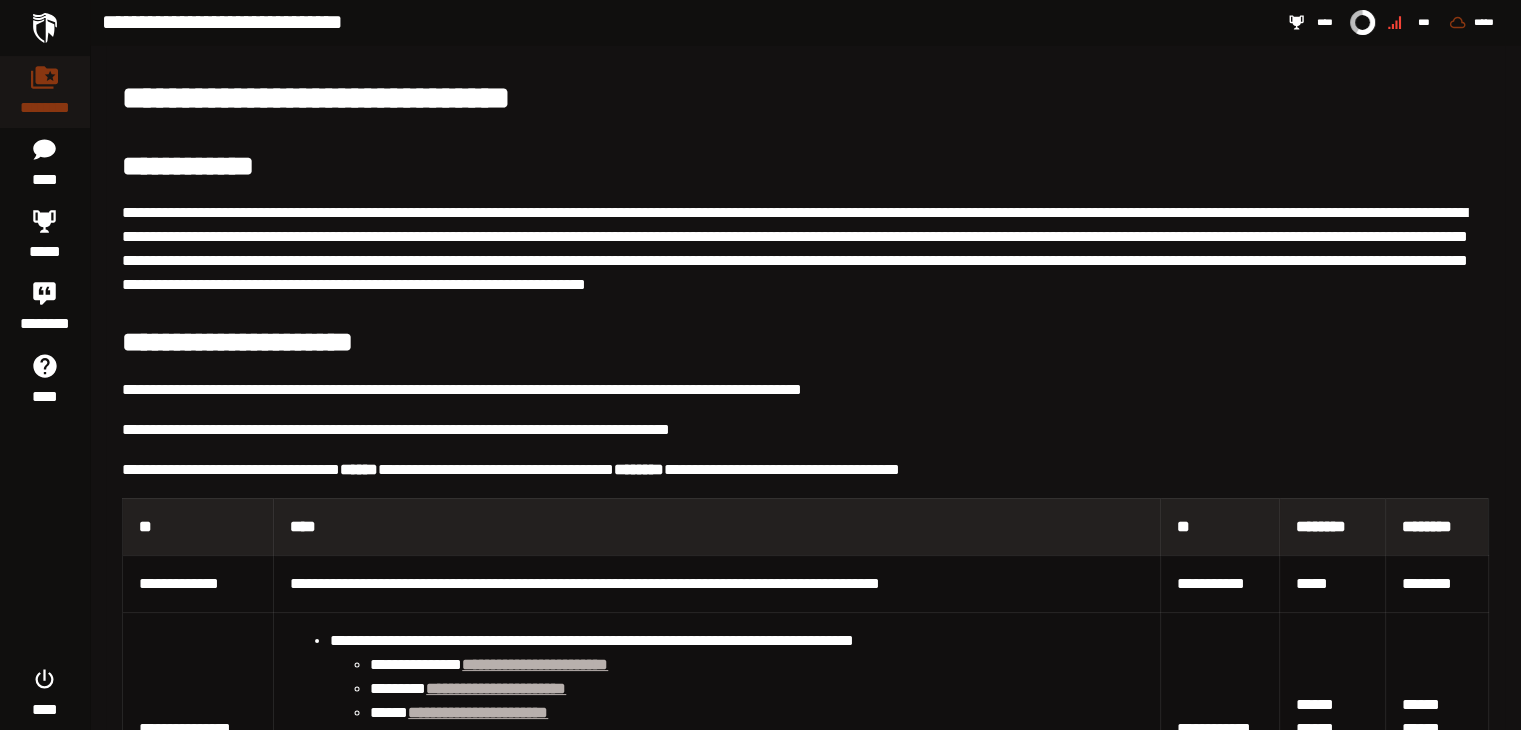 scroll, scrollTop: 0, scrollLeft: 0, axis: both 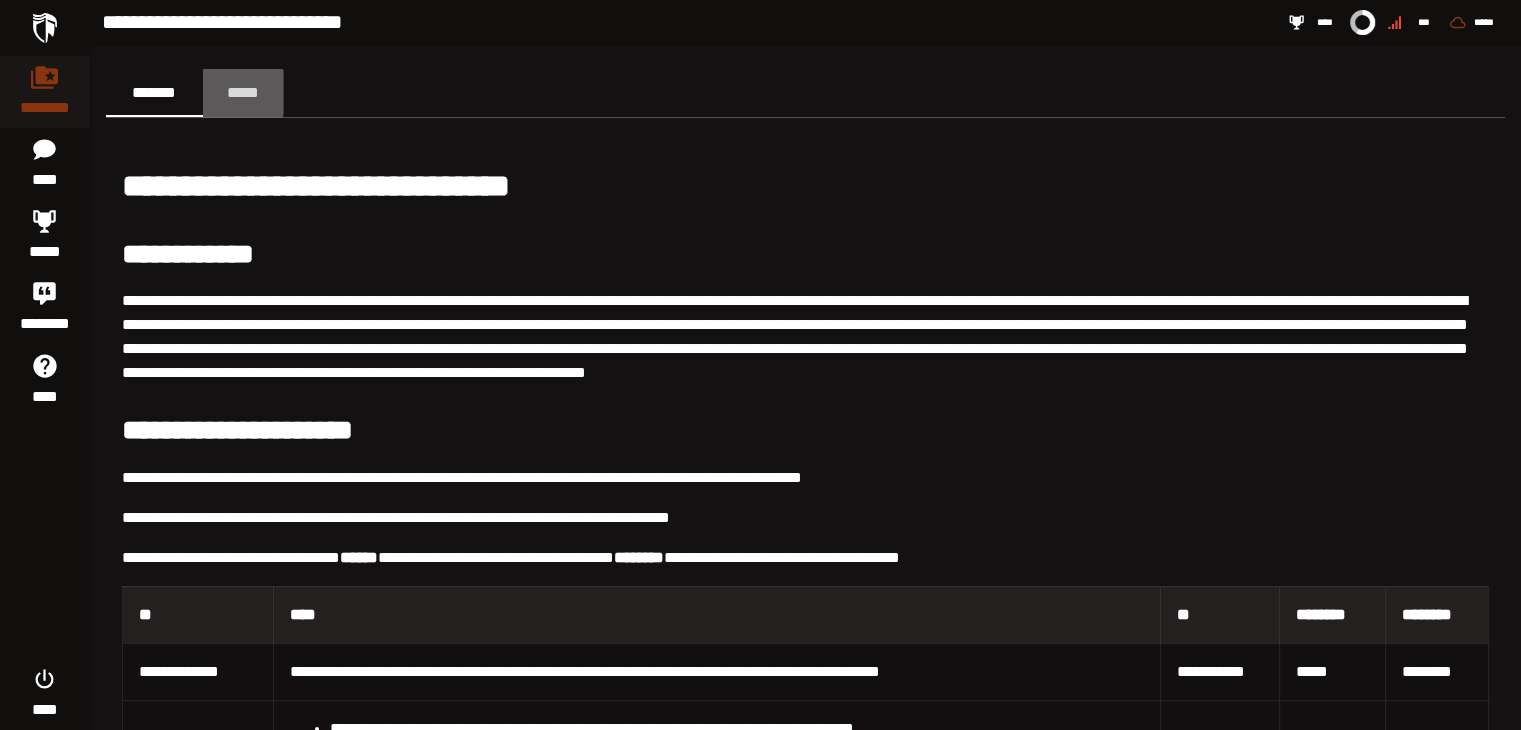 click on "*****" at bounding box center (243, 92) 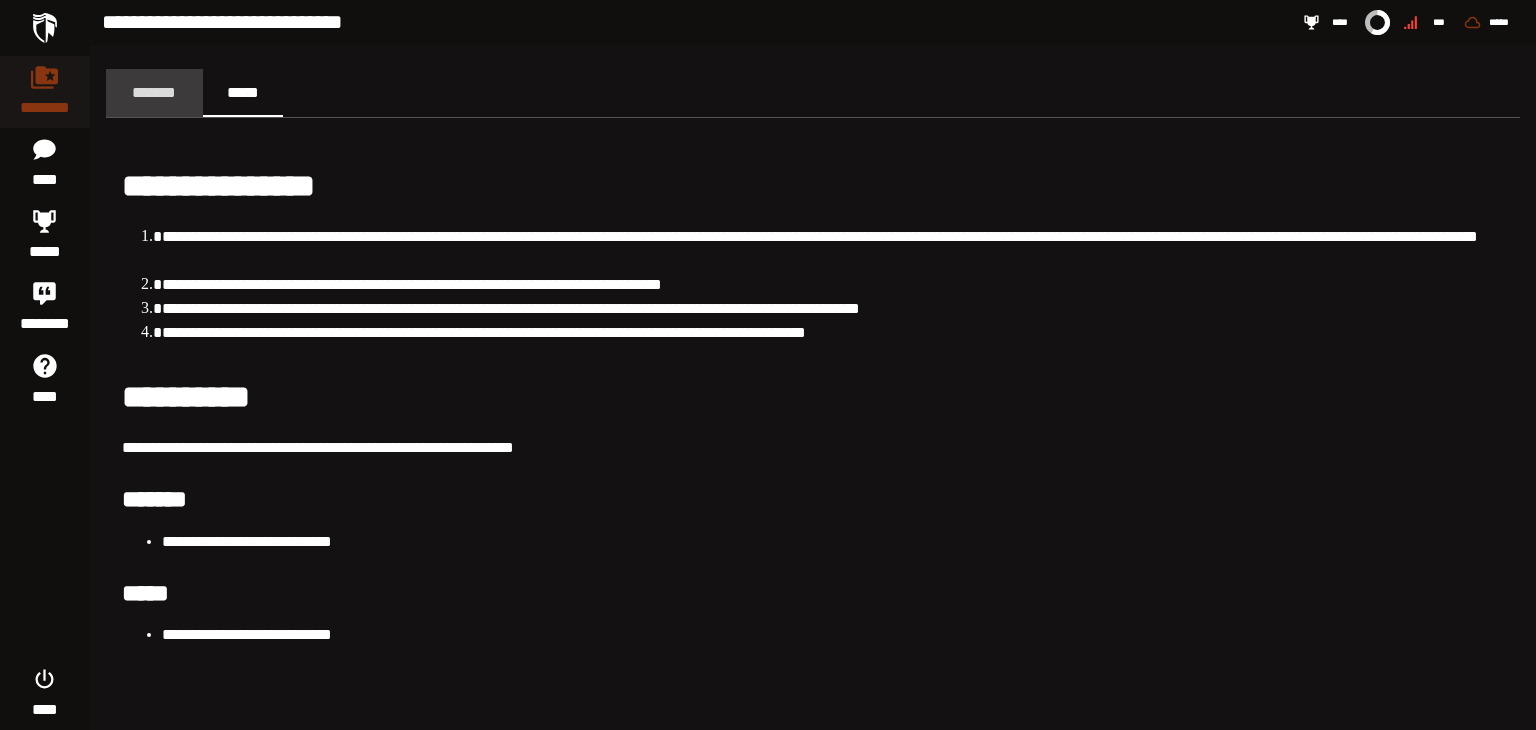 click on "*******" at bounding box center (154, 92) 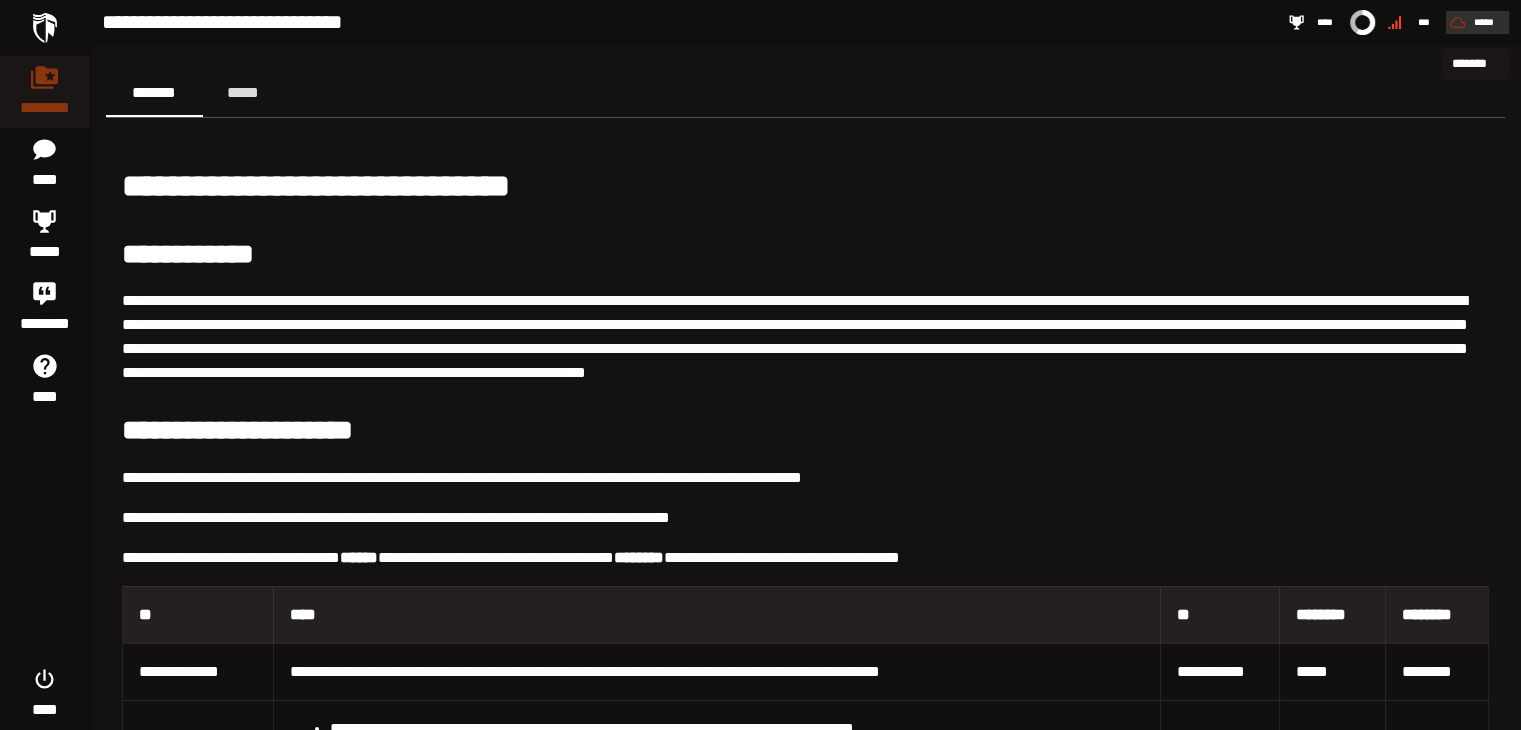 click on "*****" at bounding box center [1484, 22] 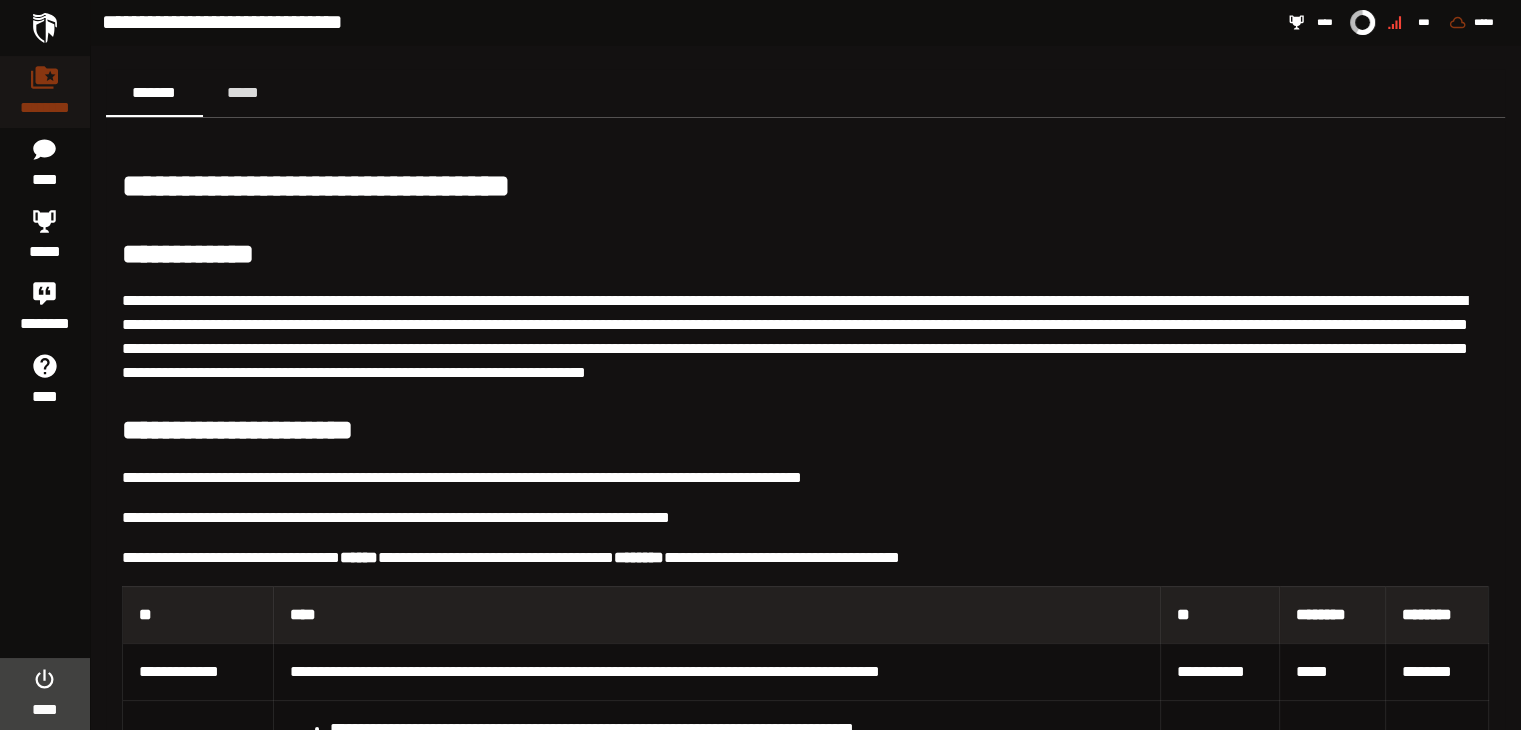 click on "****" at bounding box center [44, 710] 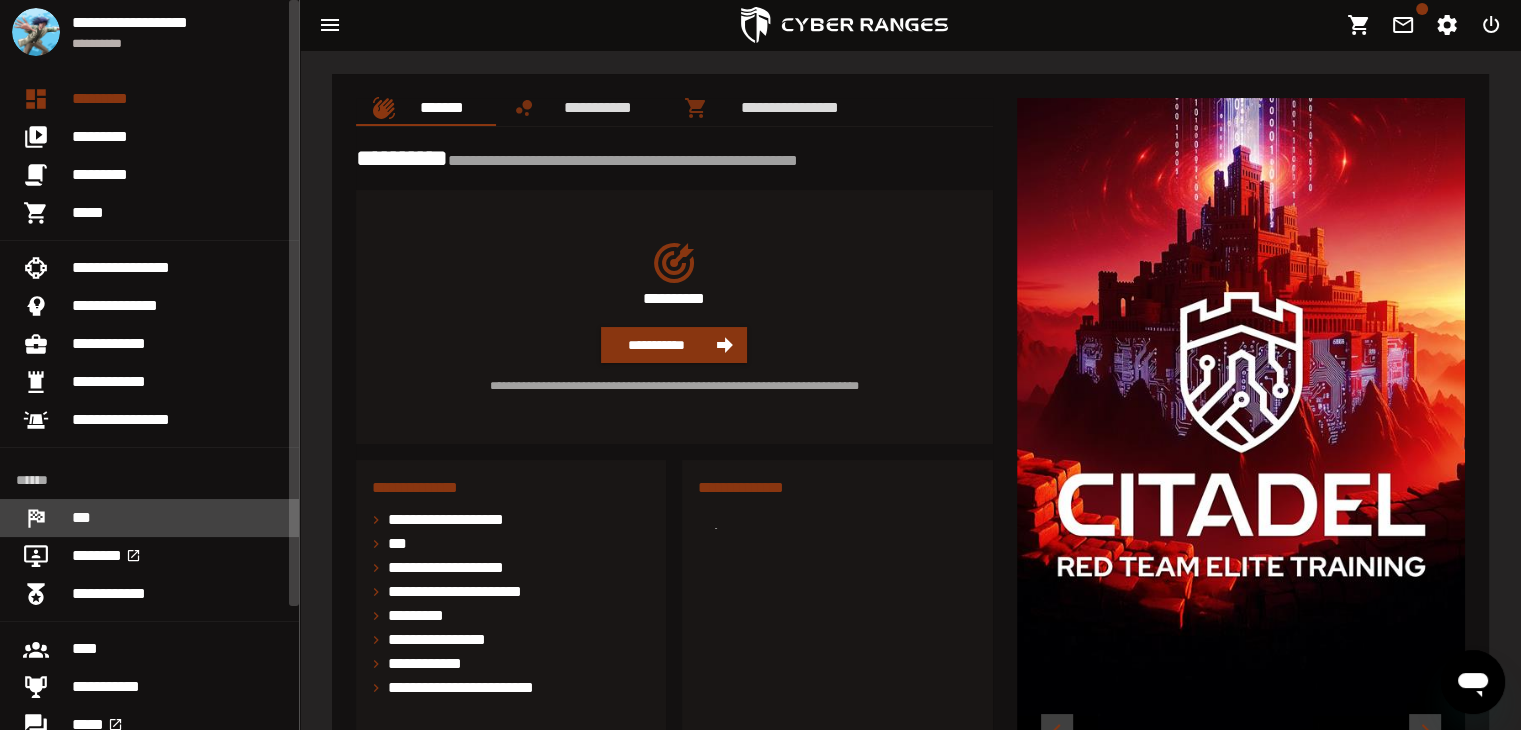 click on "***" at bounding box center (177, 518) 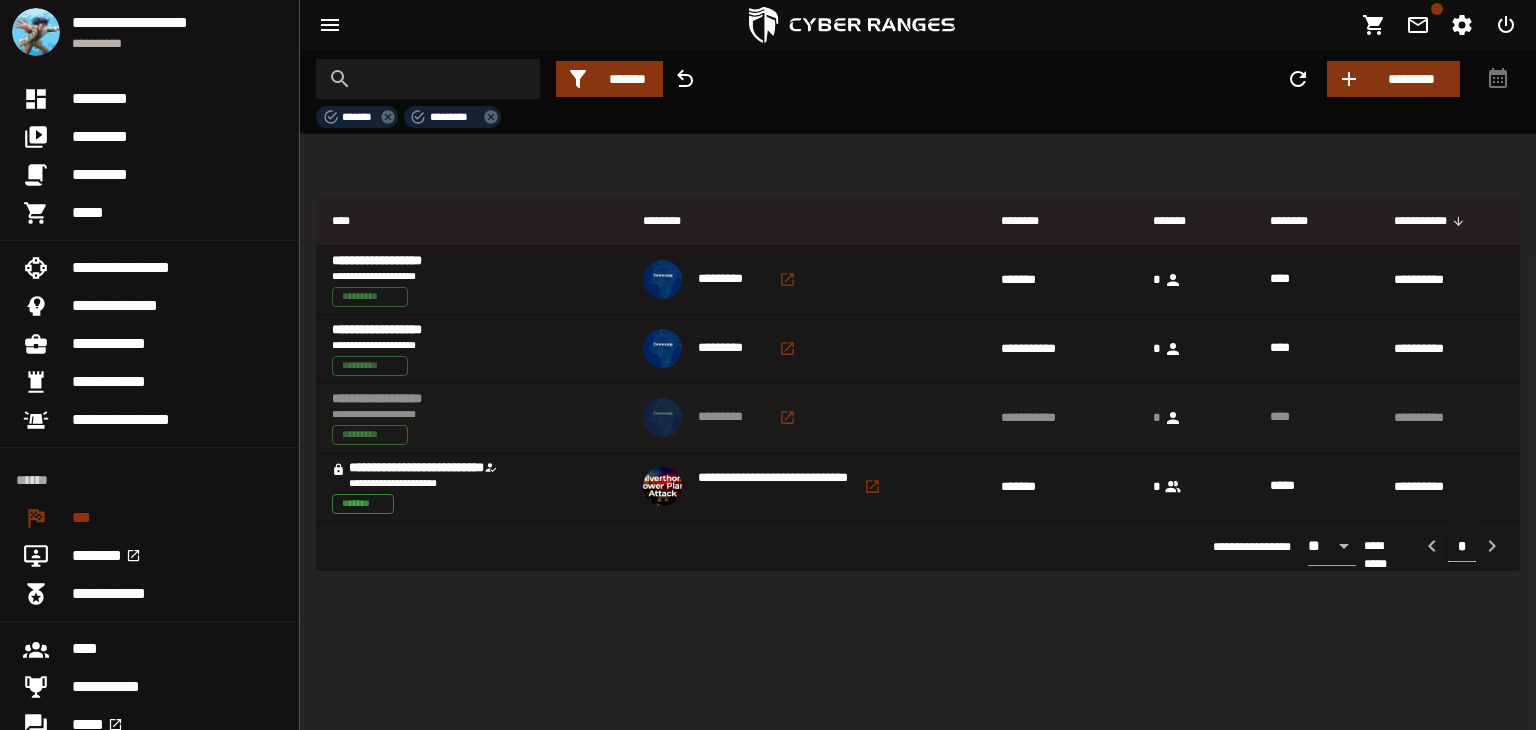 click on "**********" at bounding box center [469, 406] 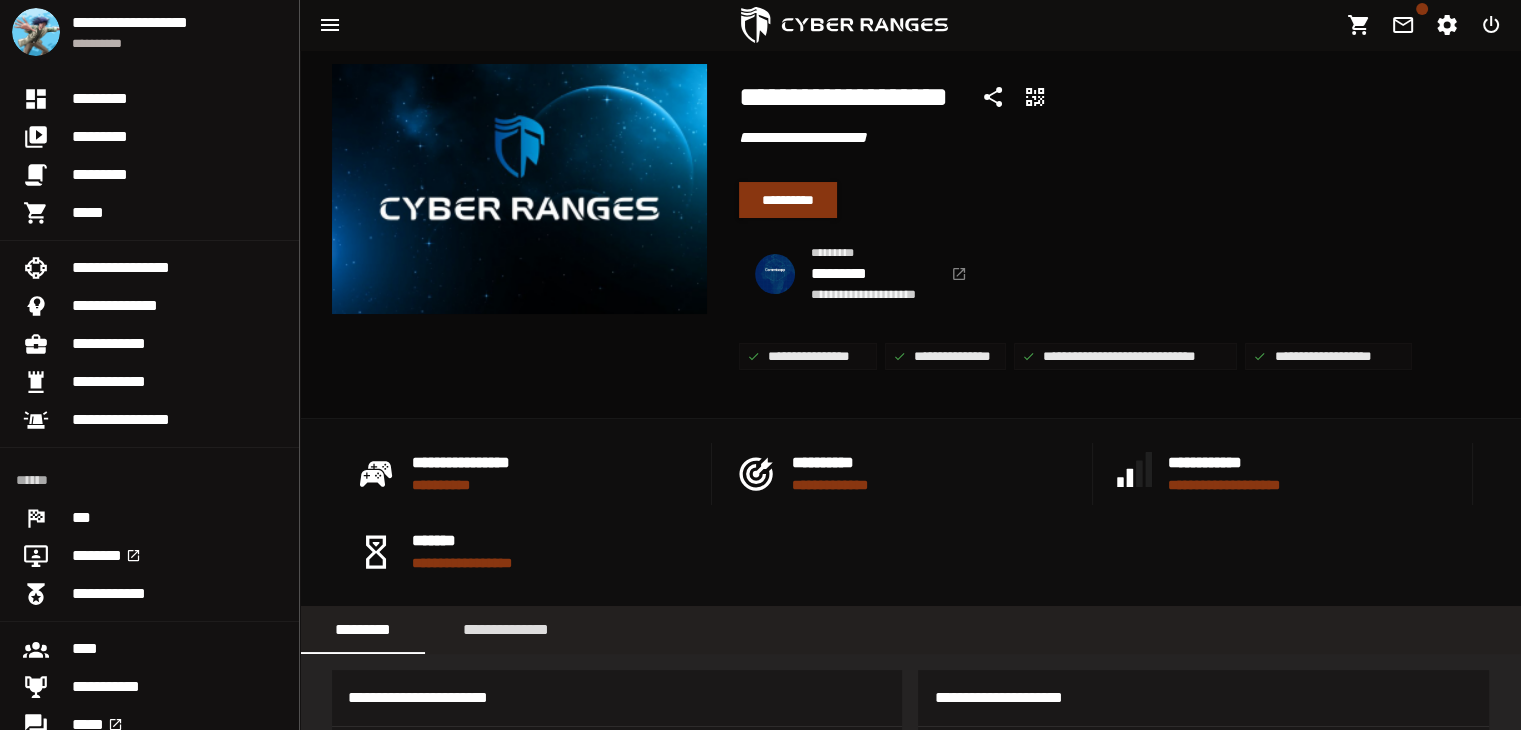 scroll, scrollTop: 0, scrollLeft: 0, axis: both 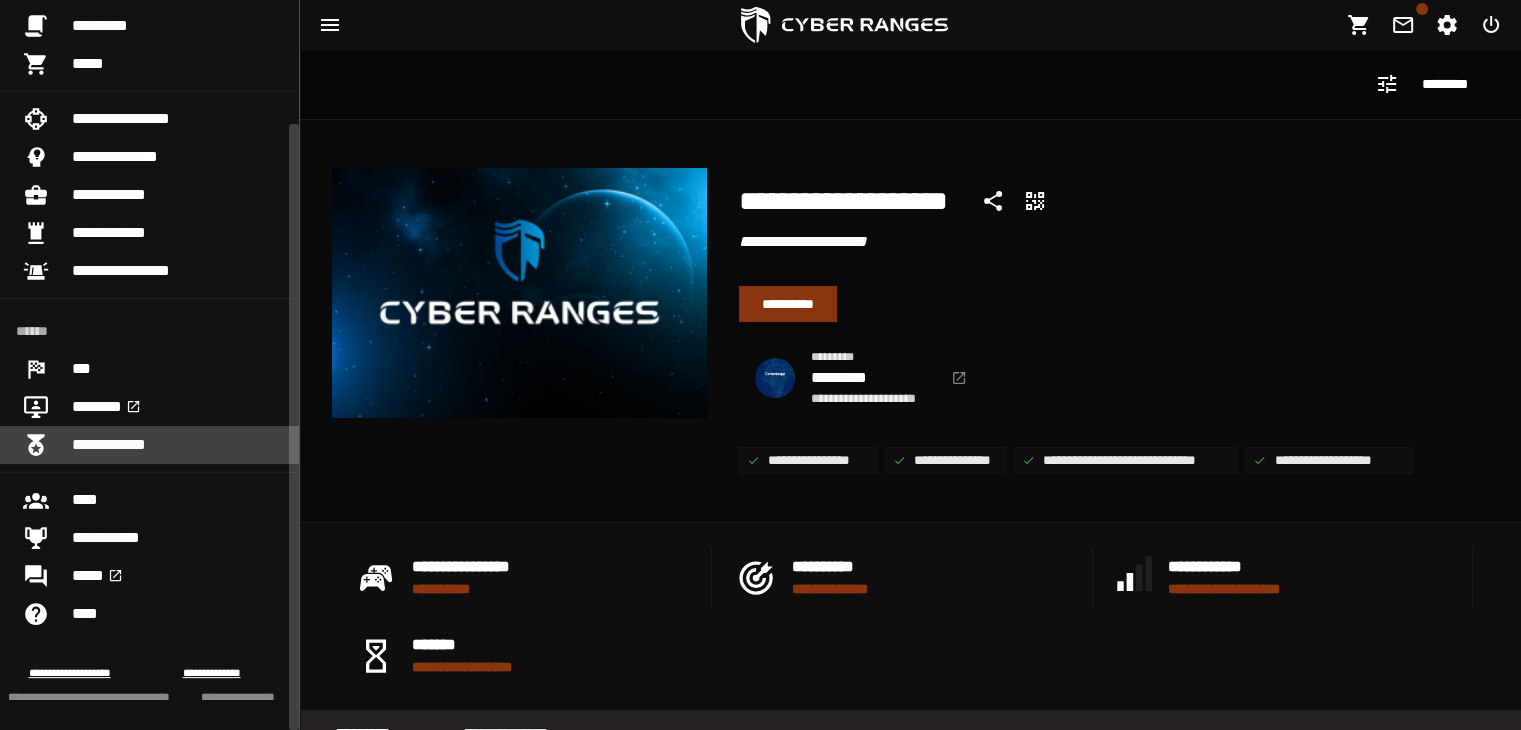 click on "**********" at bounding box center [177, 445] 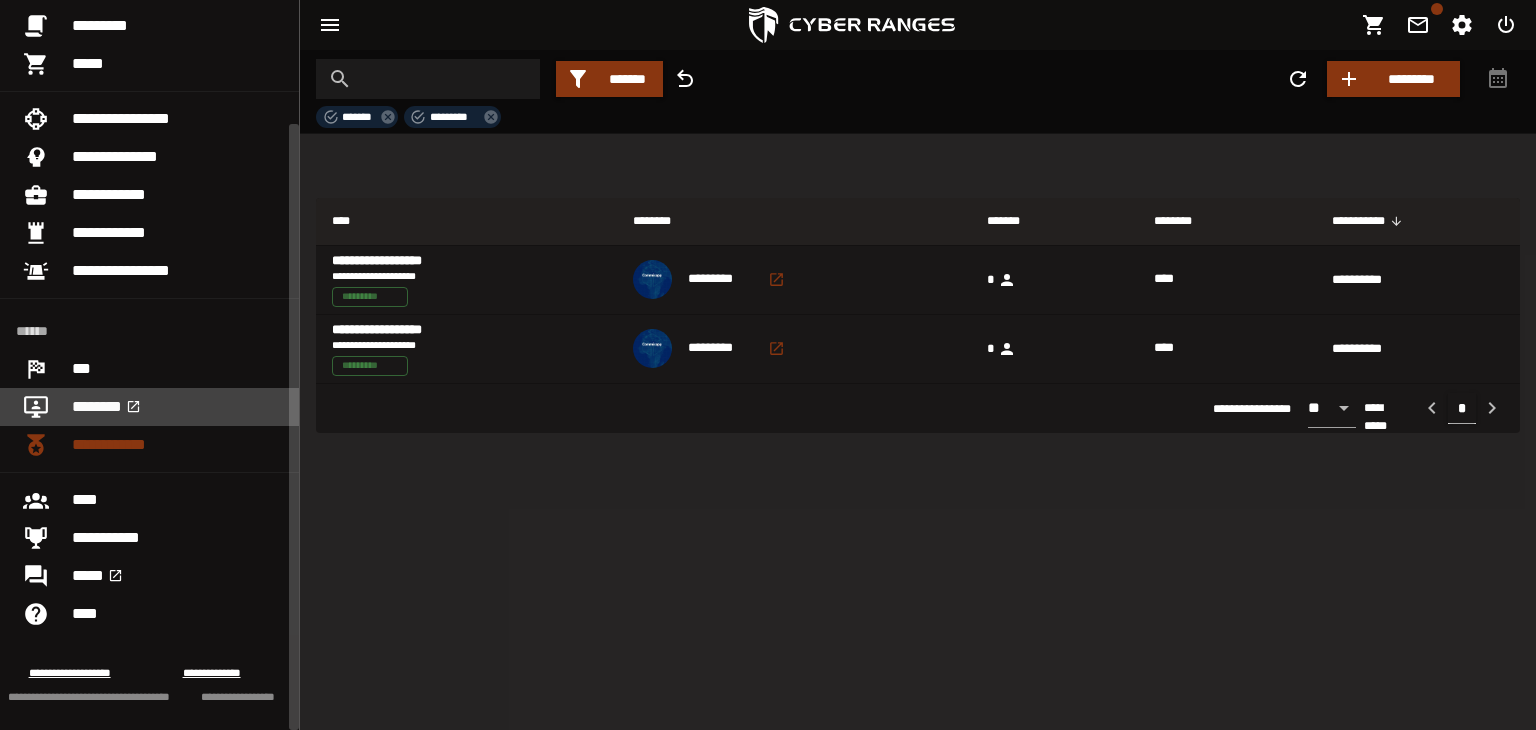 click on "********" at bounding box center [177, 407] 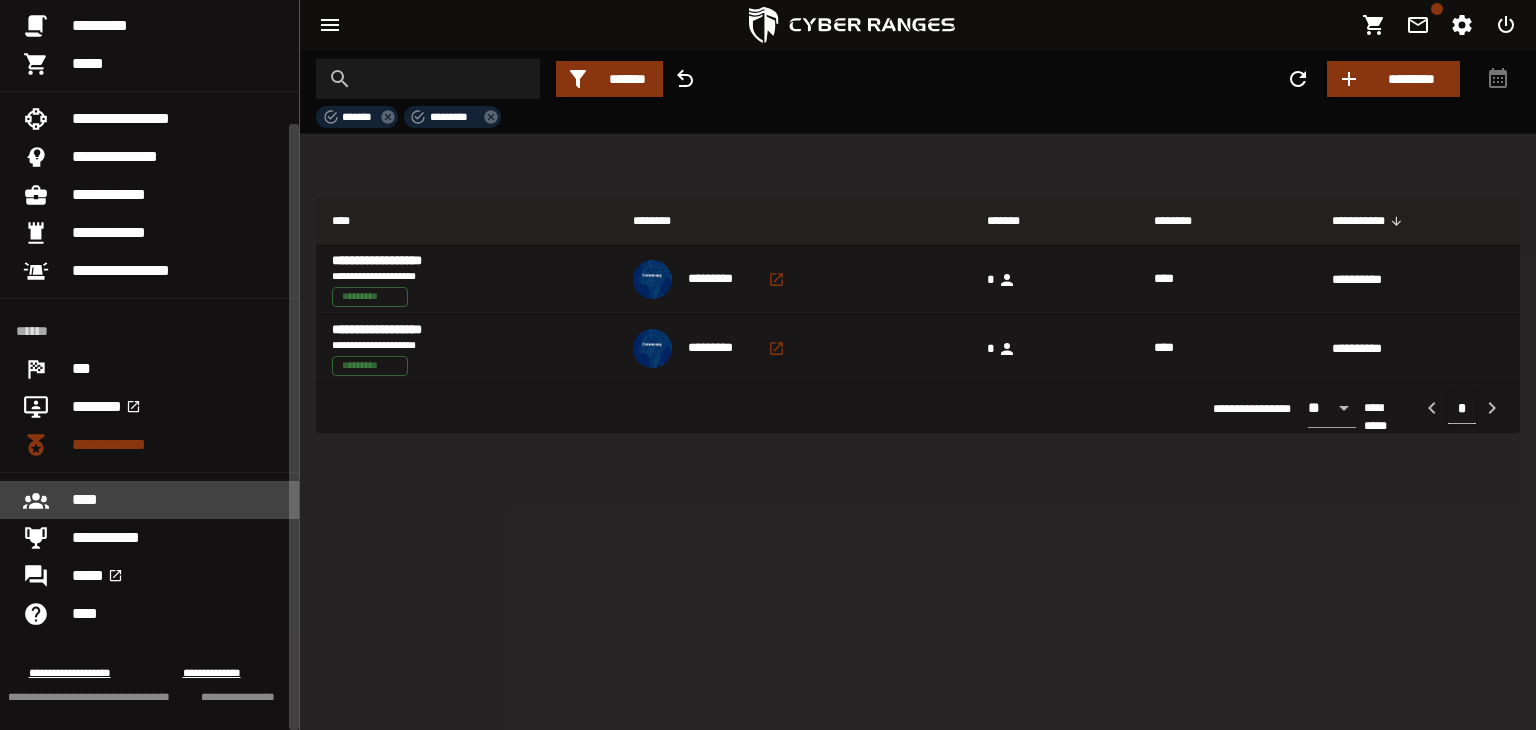 click on "****" at bounding box center (177, 500) 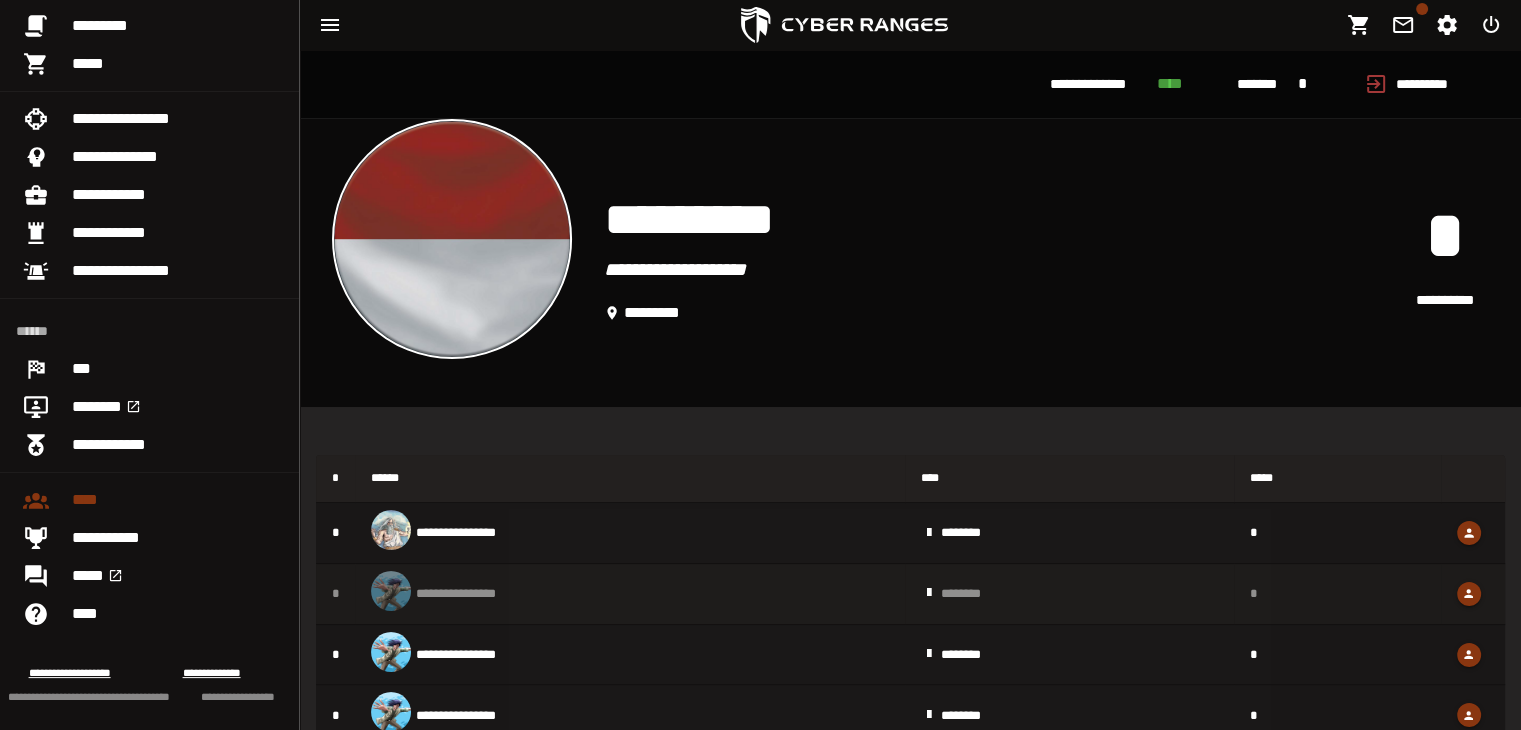 scroll, scrollTop: 125, scrollLeft: 0, axis: vertical 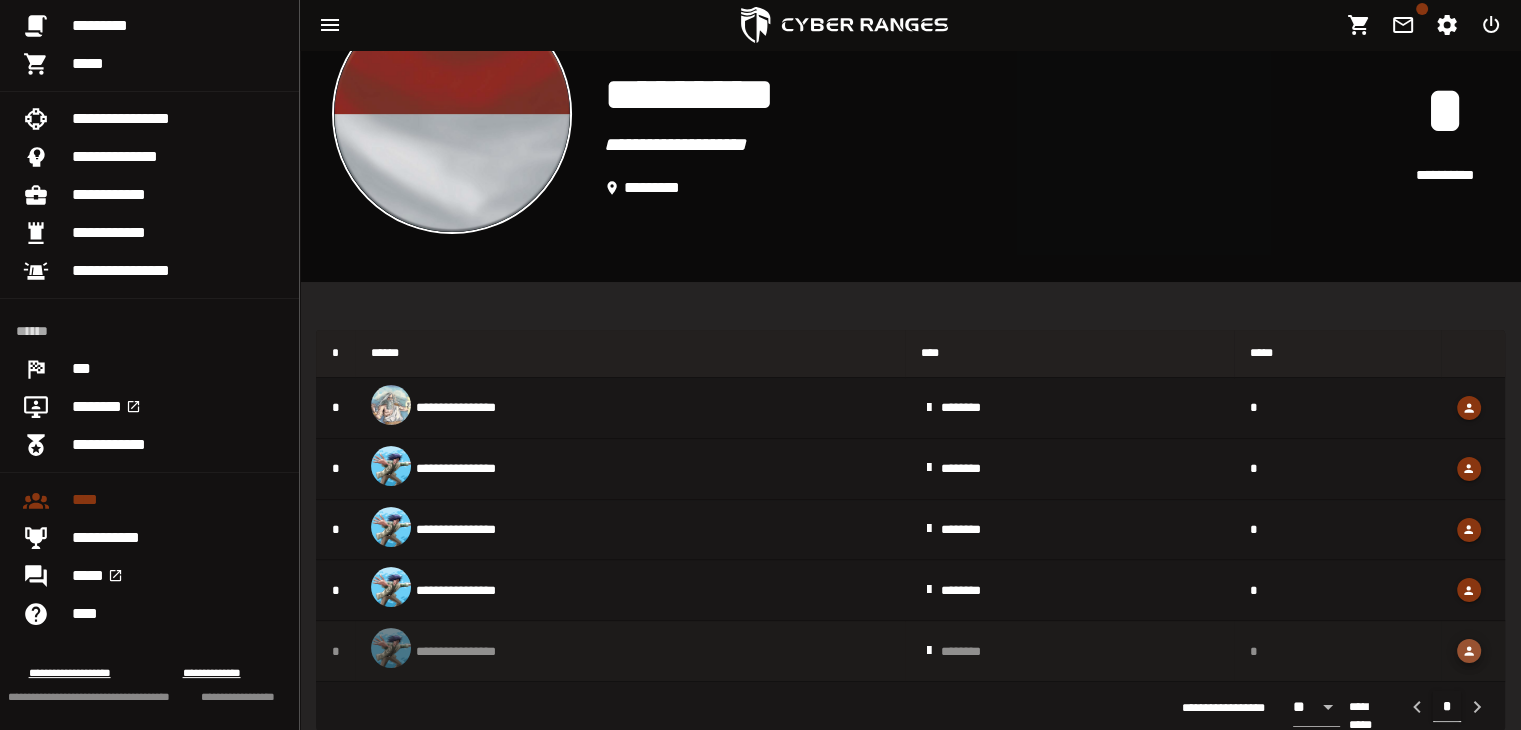 click 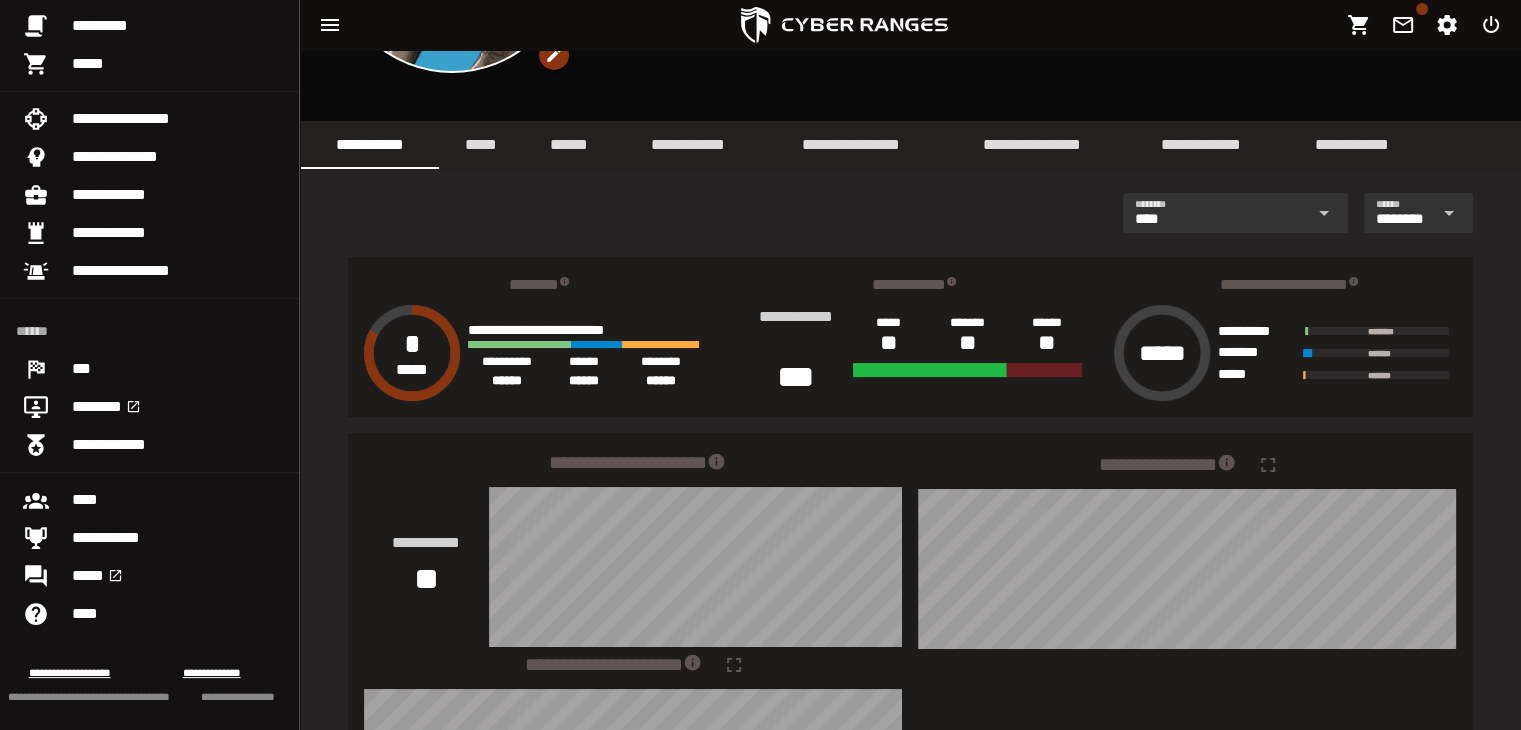 scroll, scrollTop: 0, scrollLeft: 0, axis: both 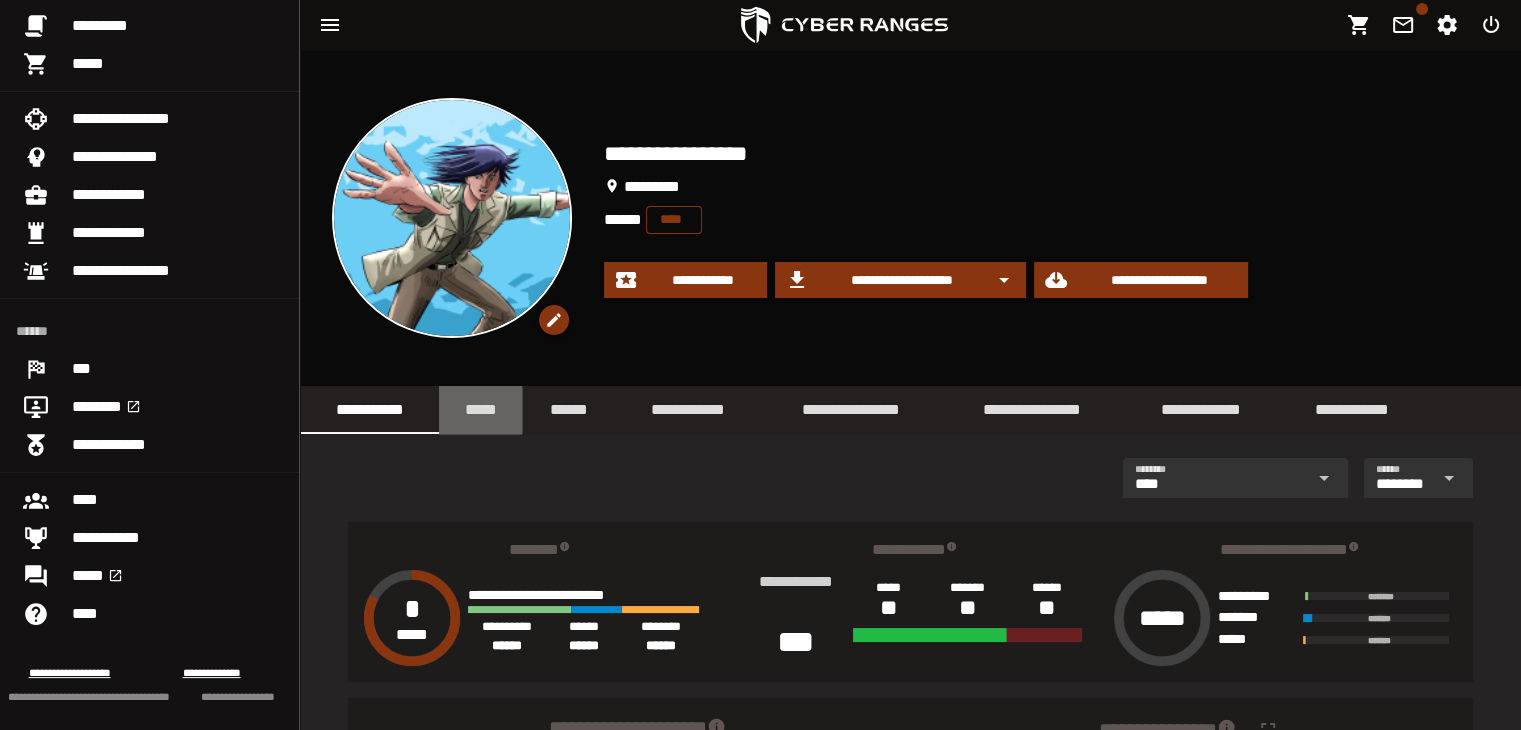 click on "*****" at bounding box center [480, 410] 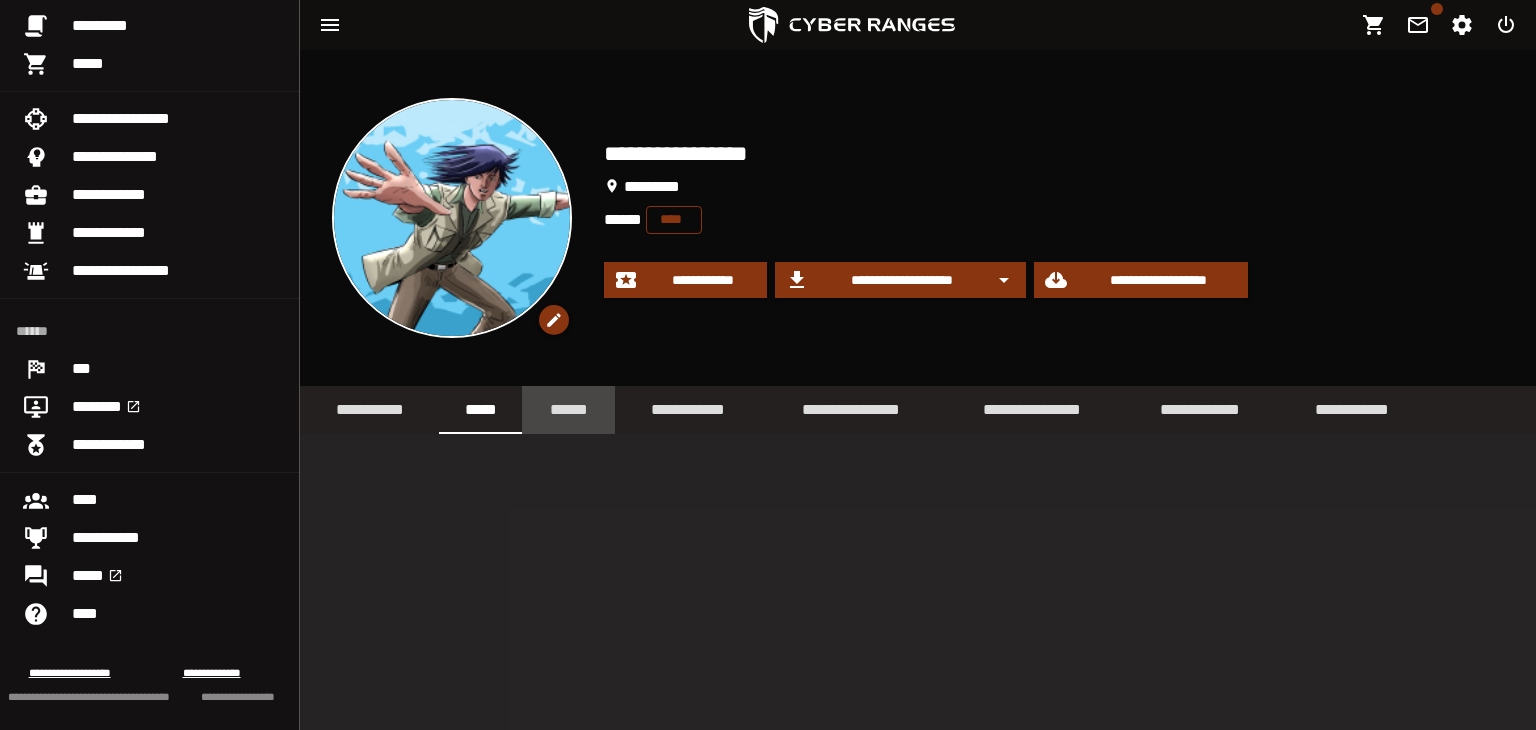 click on "******" at bounding box center [568, 409] 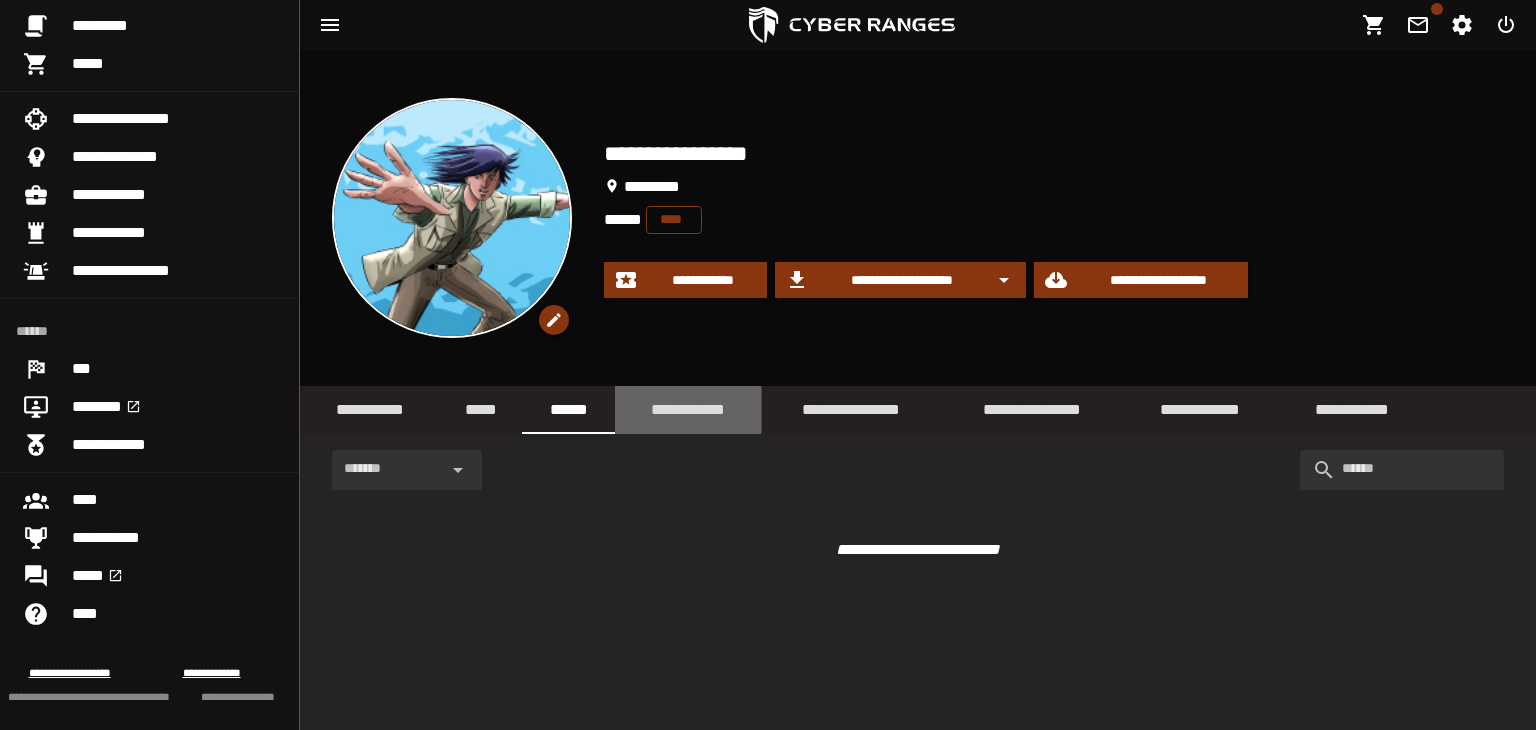 click on "**********" at bounding box center [688, 409] 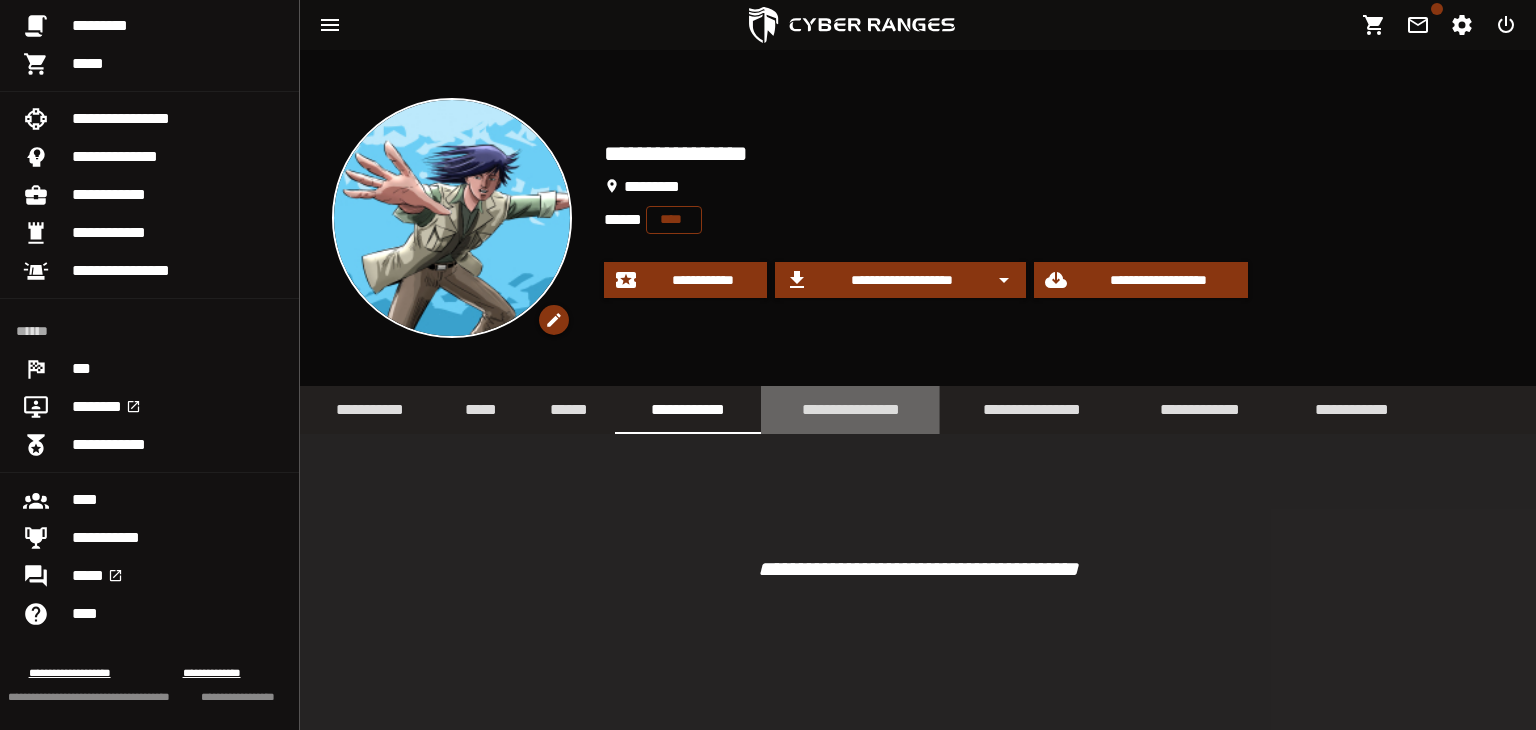 click on "**********" at bounding box center (850, 410) 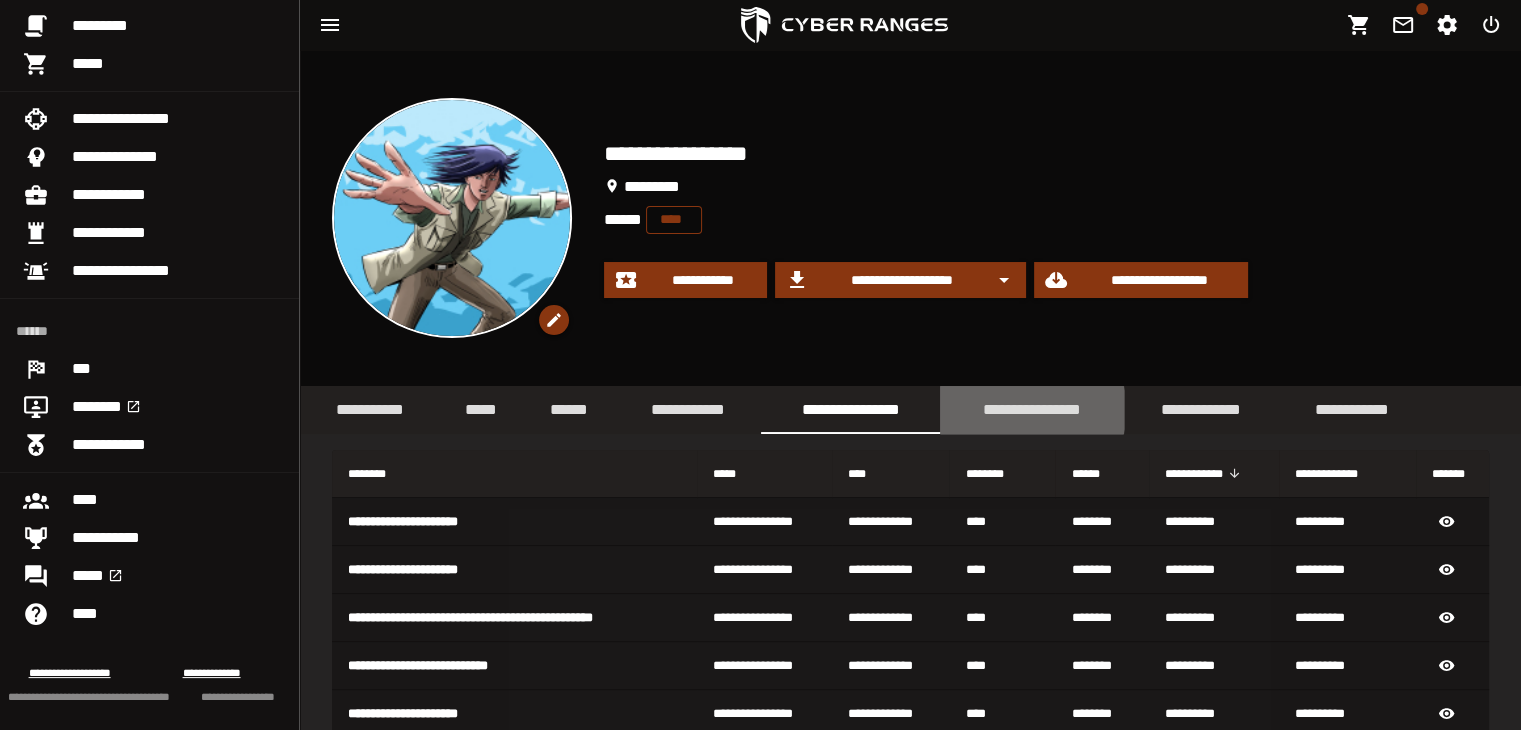 click on "**********" at bounding box center (1032, 409) 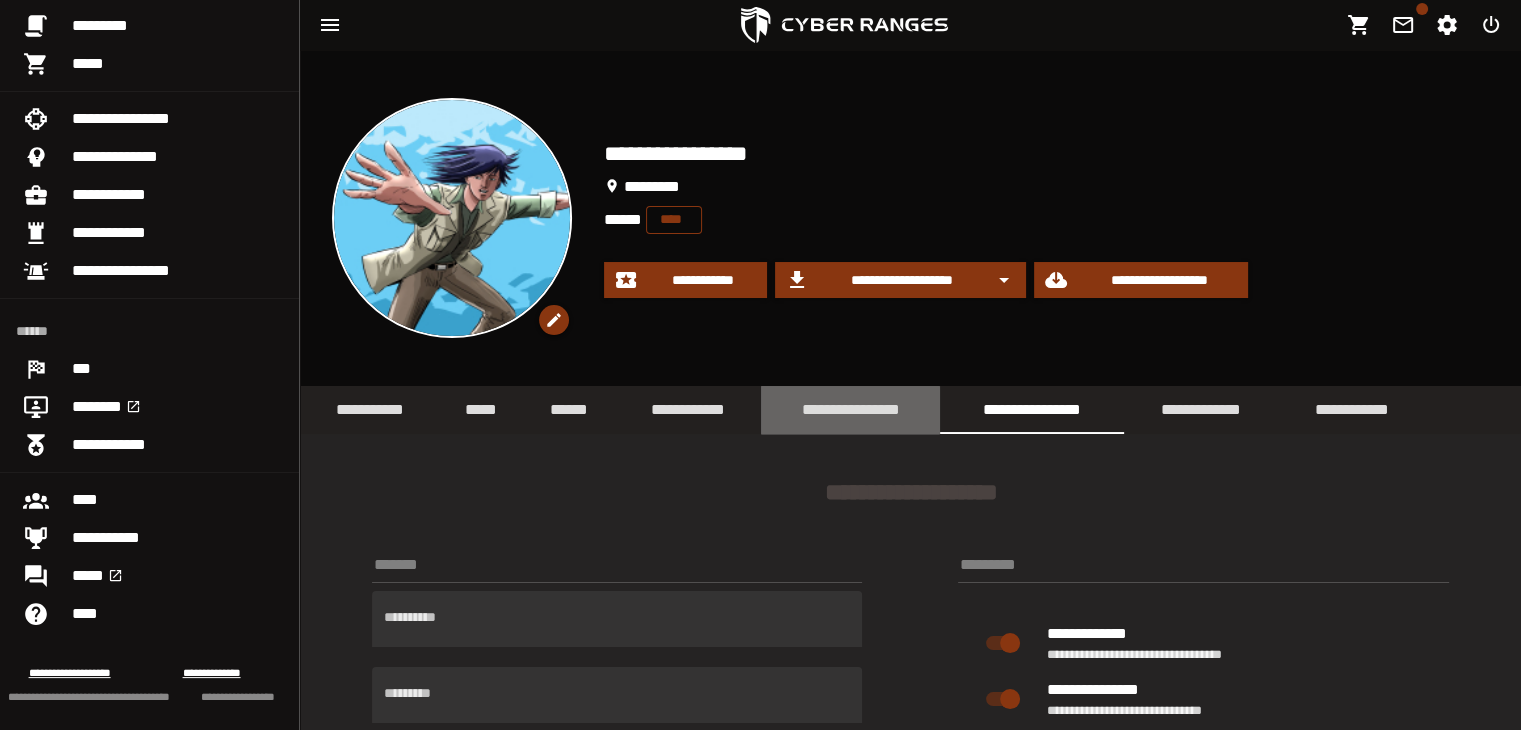 click on "**********" at bounding box center [850, 409] 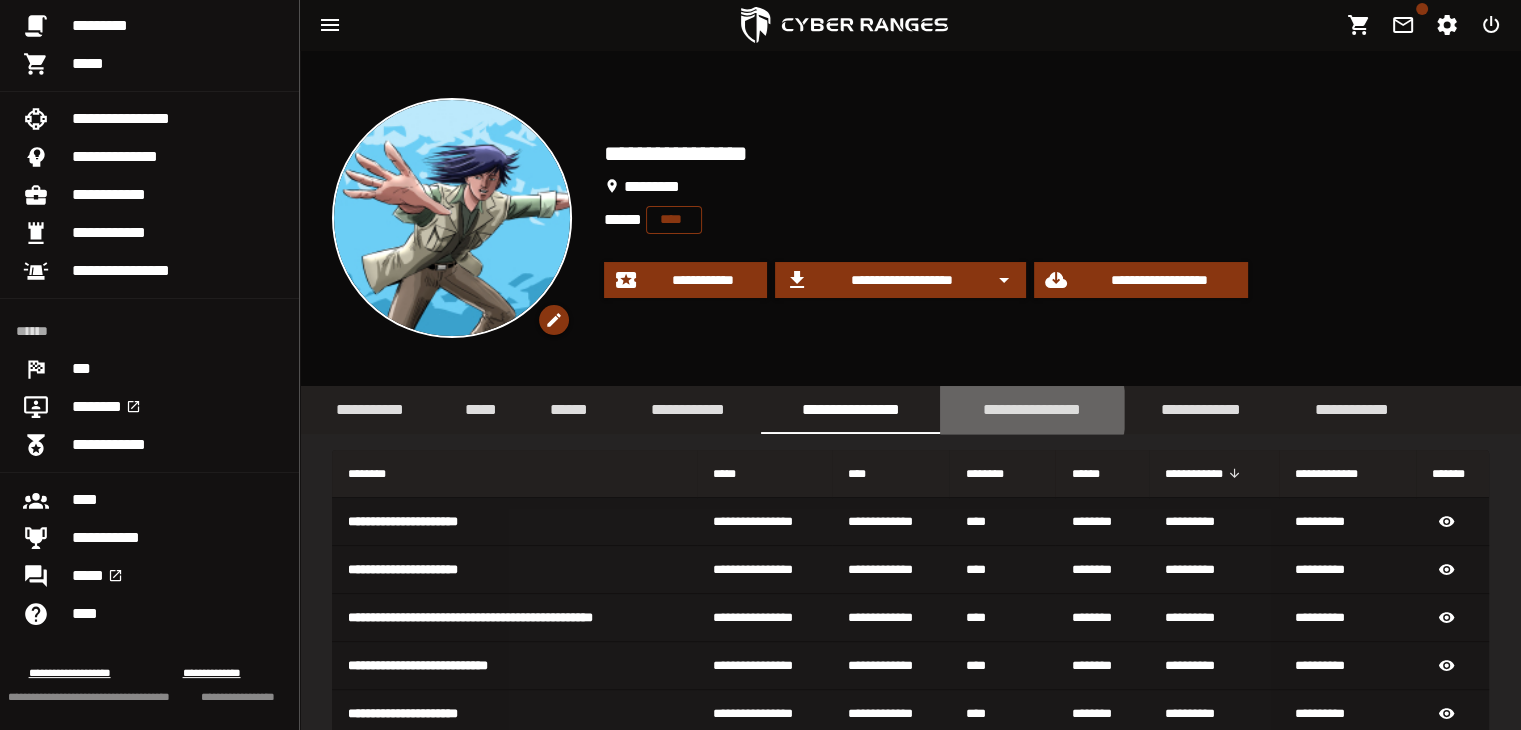 click on "**********" at bounding box center (1032, 409) 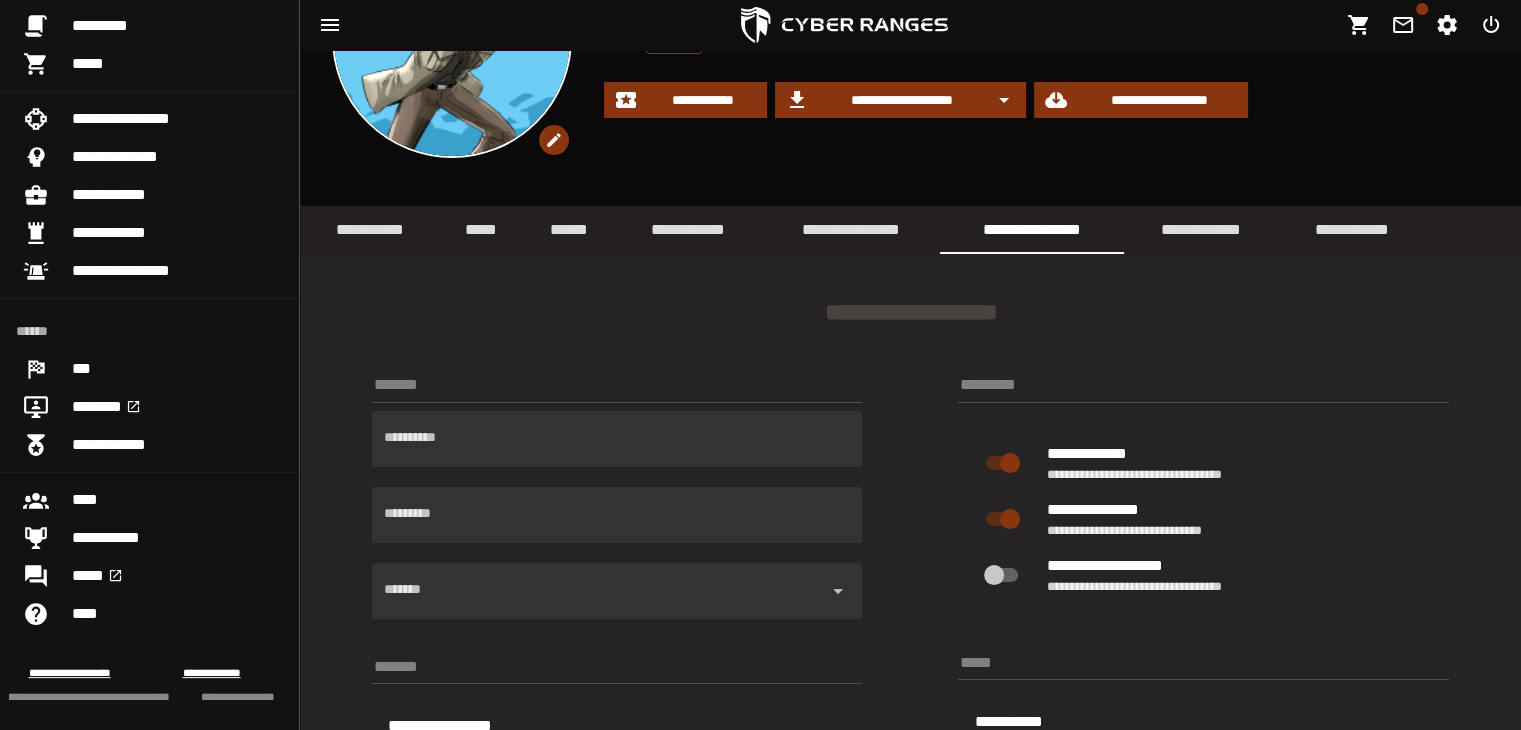 scroll, scrollTop: 176, scrollLeft: 0, axis: vertical 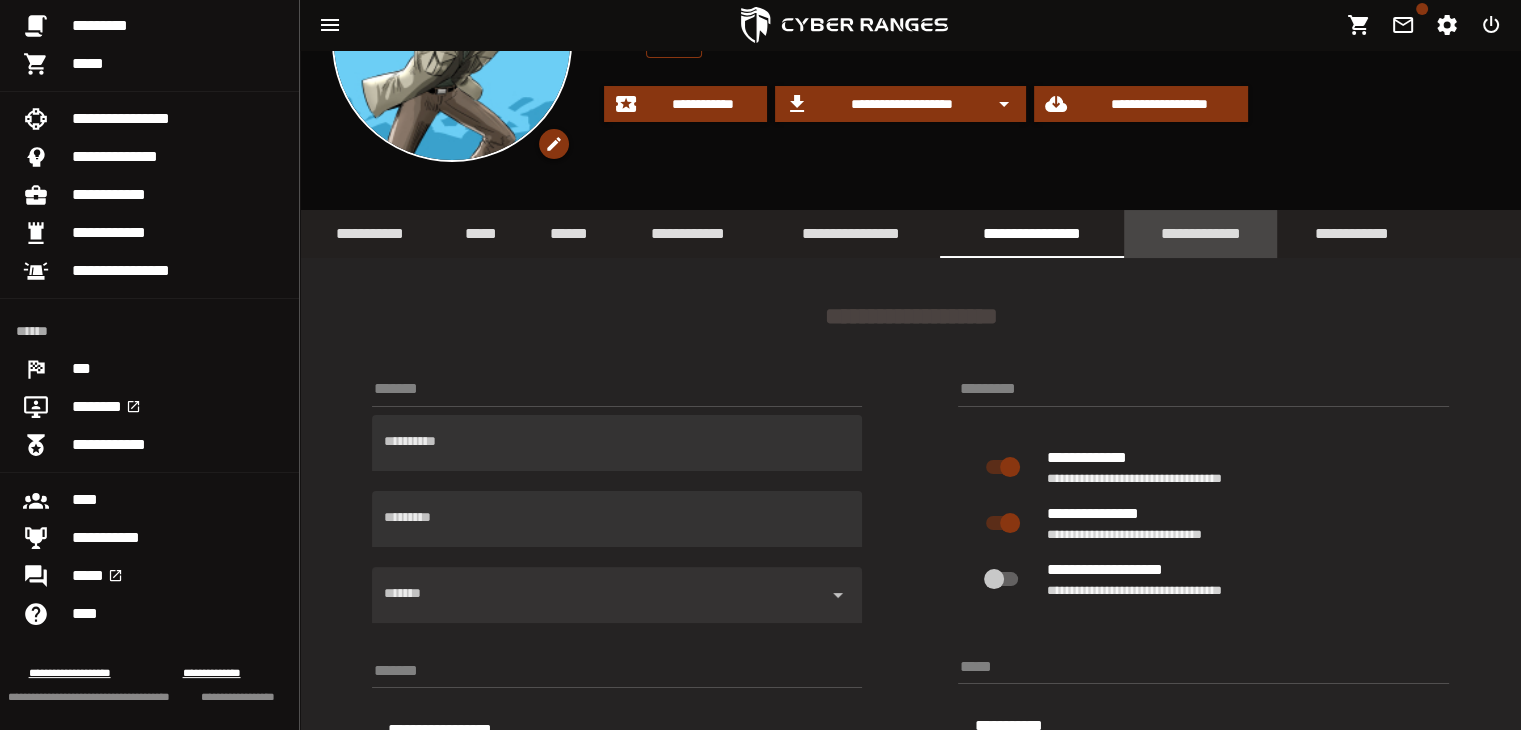 click on "**********" at bounding box center (1200, 234) 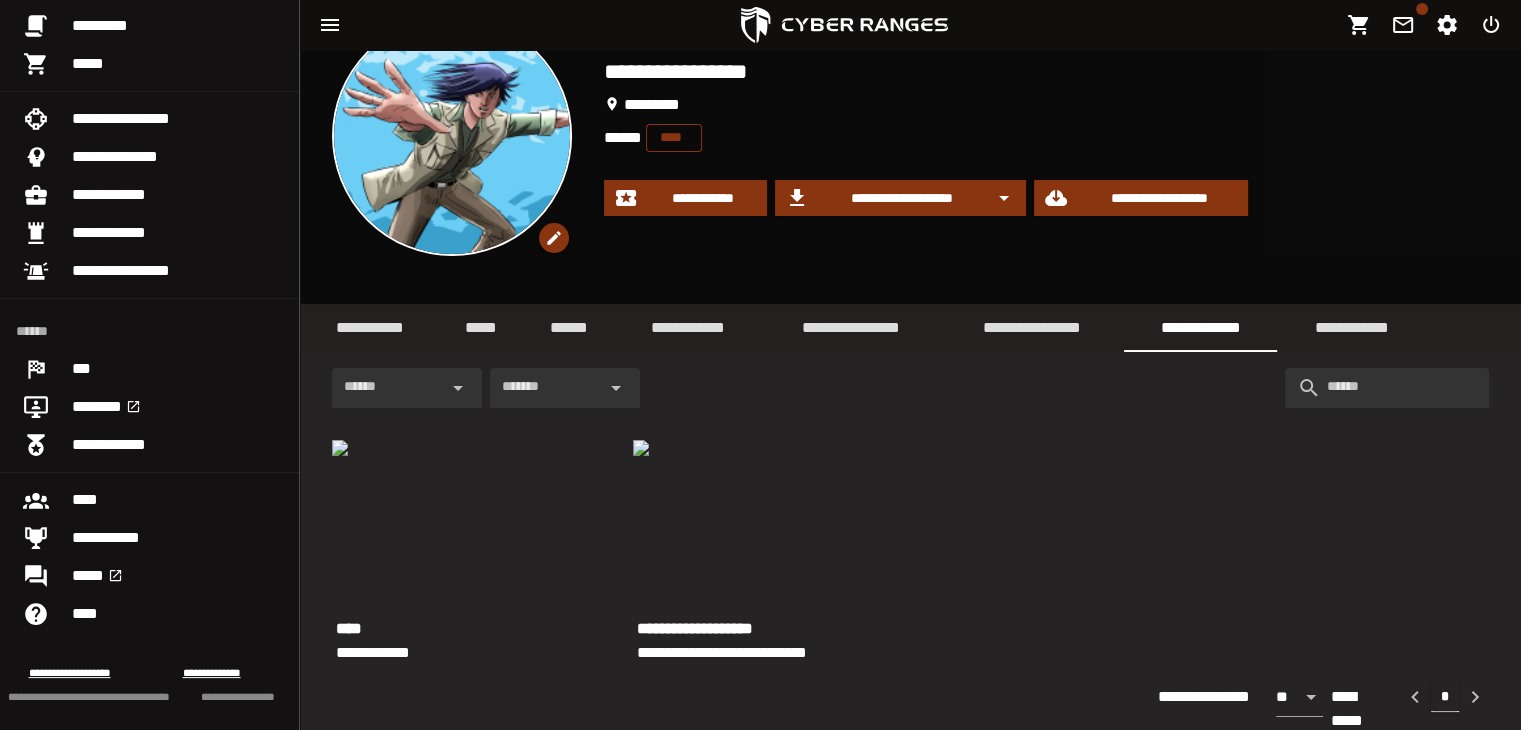 scroll, scrollTop: 83, scrollLeft: 0, axis: vertical 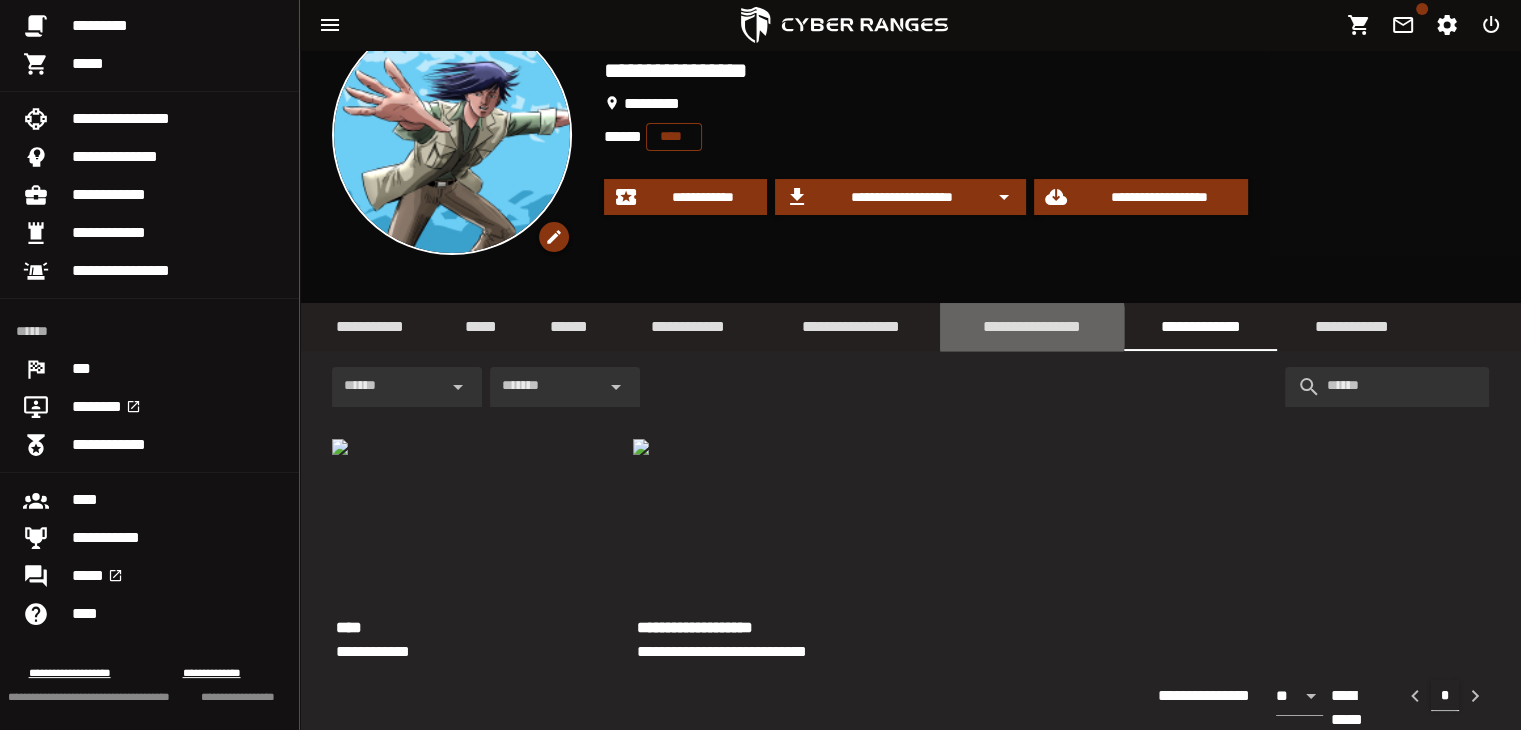 click on "**********" at bounding box center [1032, 326] 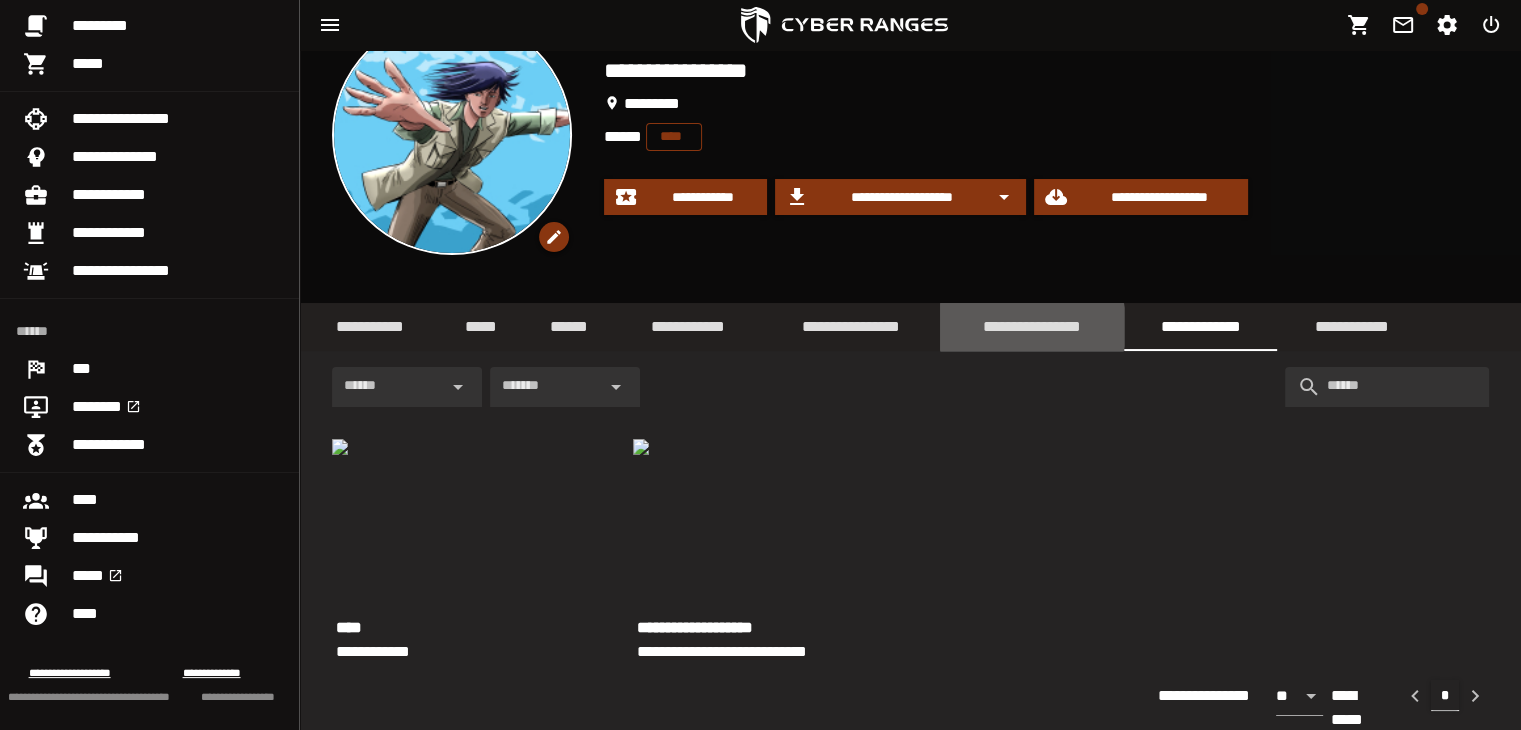 scroll, scrollTop: 0, scrollLeft: 0, axis: both 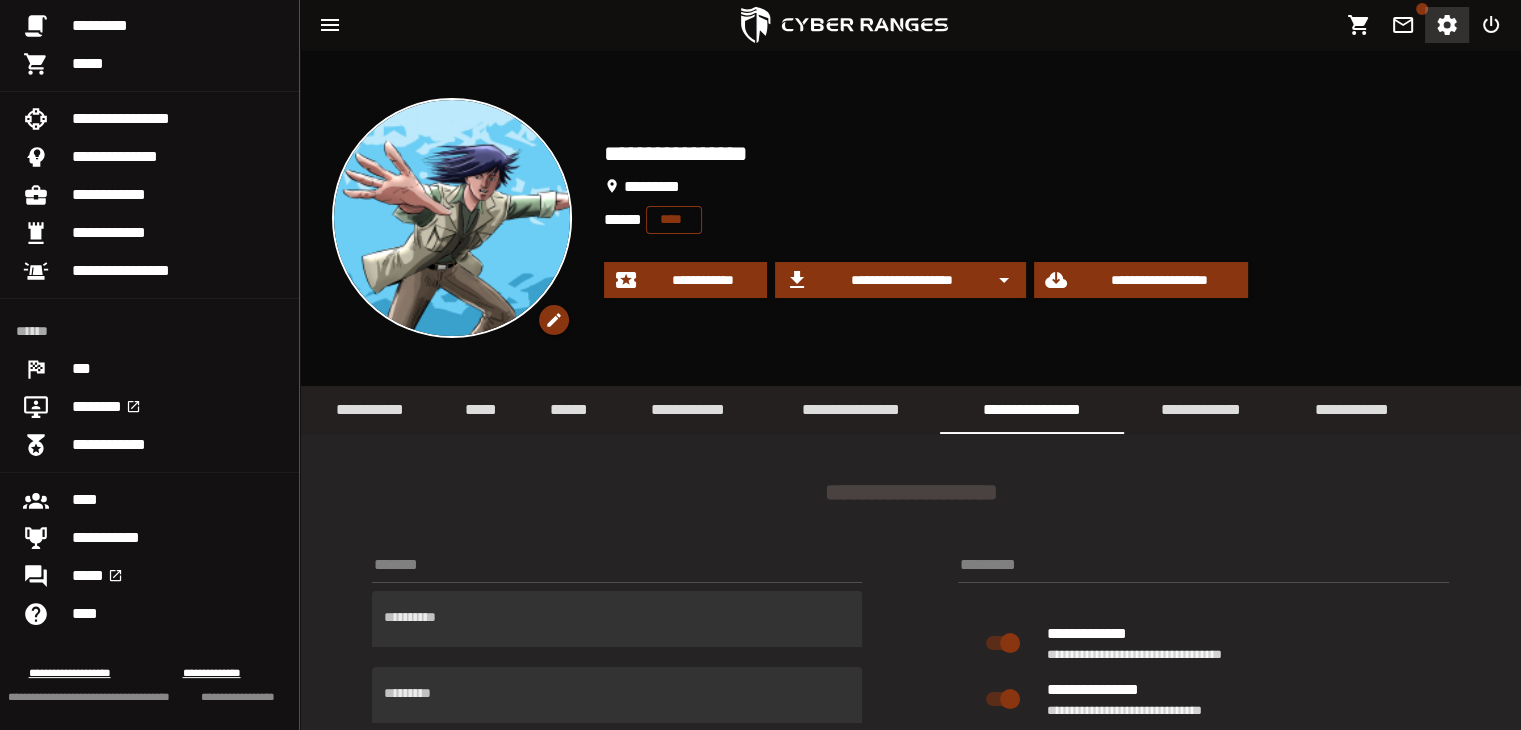 click 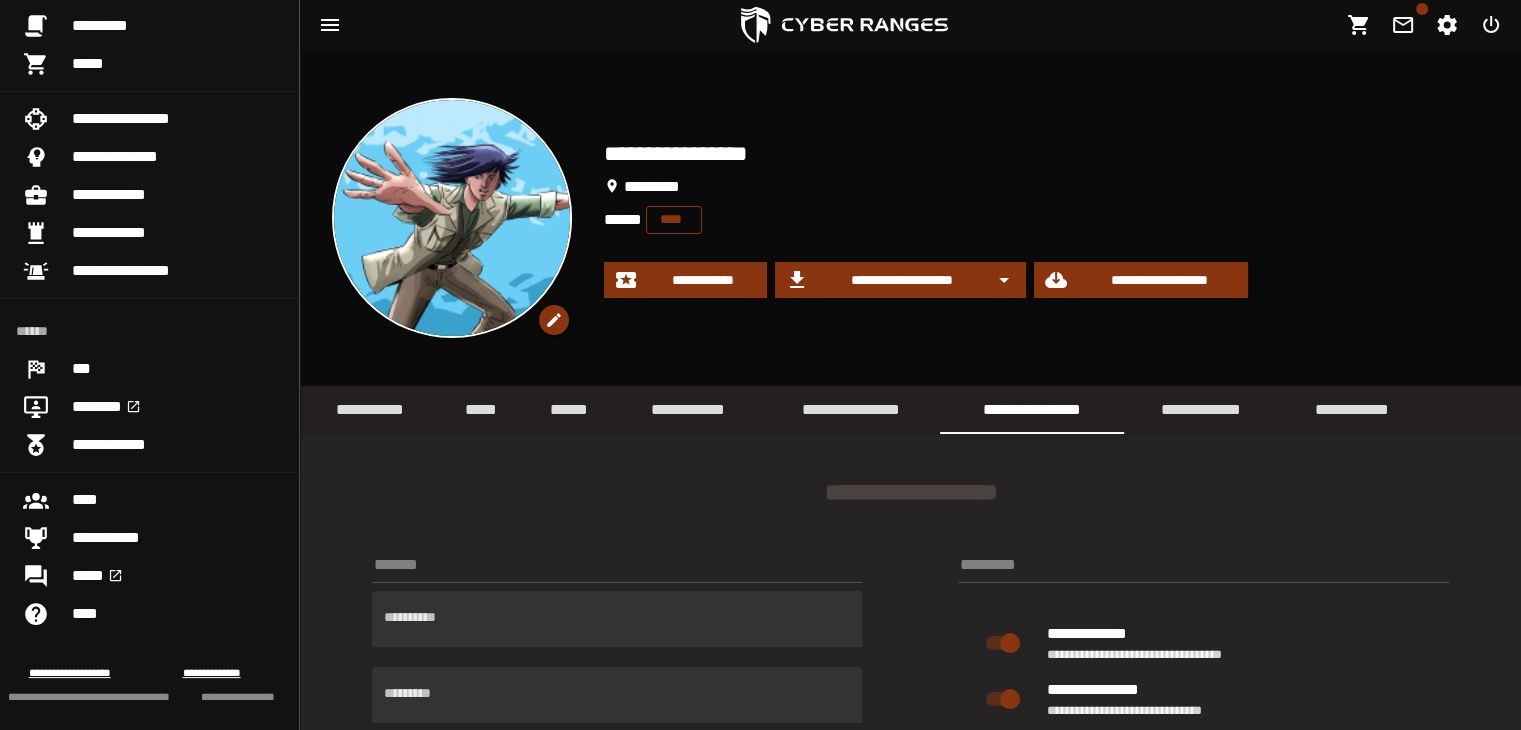 click on "**********" at bounding box center (910, 218) 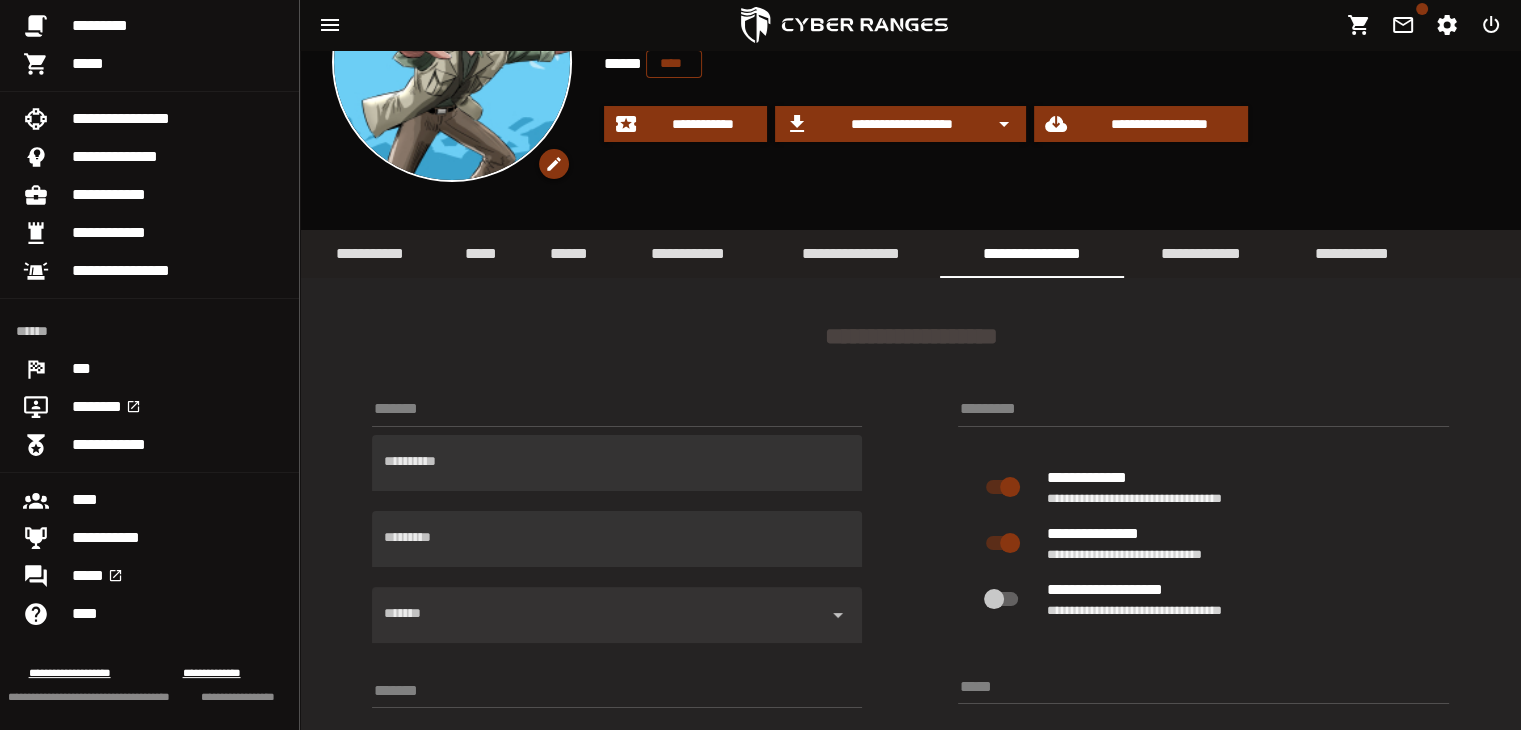 scroll, scrollTop: 164, scrollLeft: 0, axis: vertical 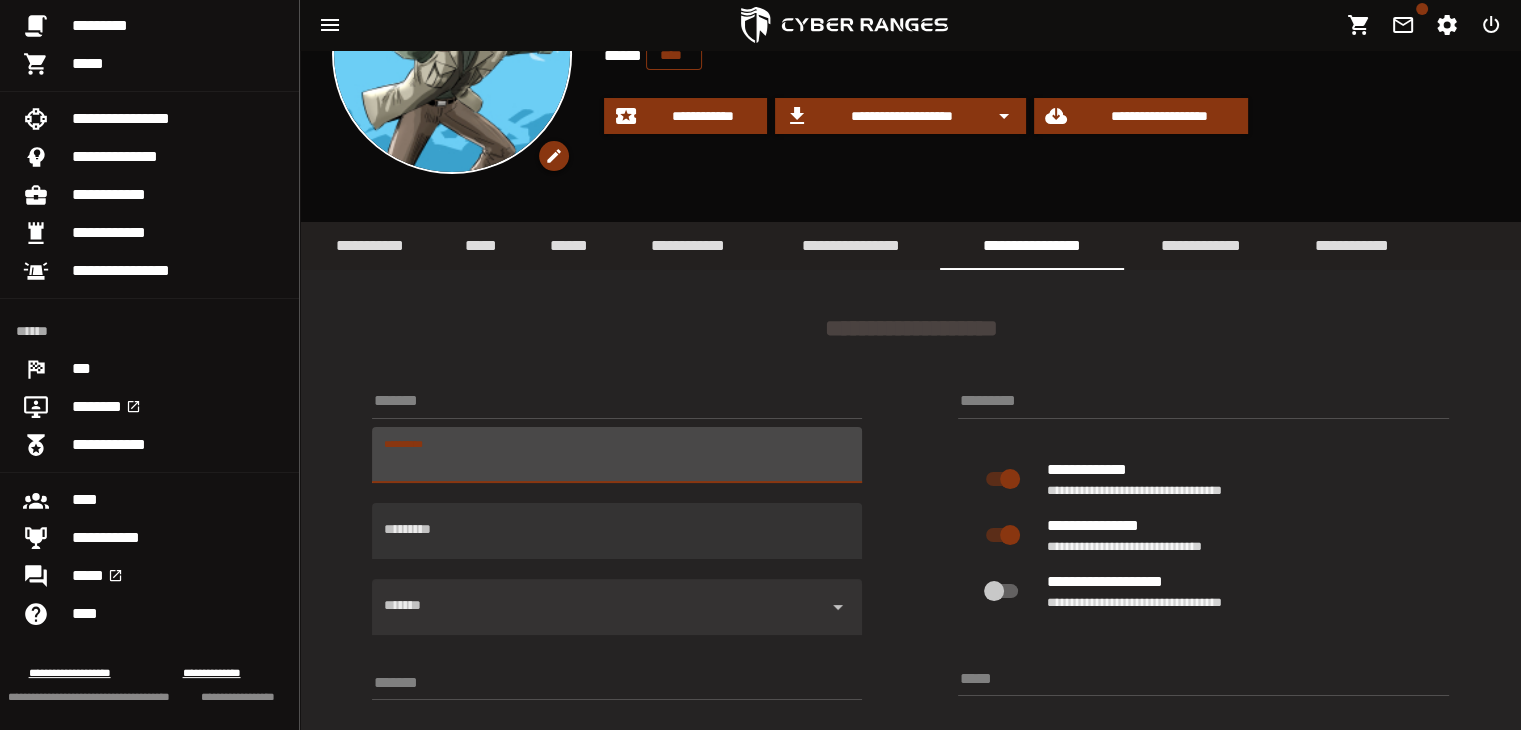 click on "**********" at bounding box center (617, 455) 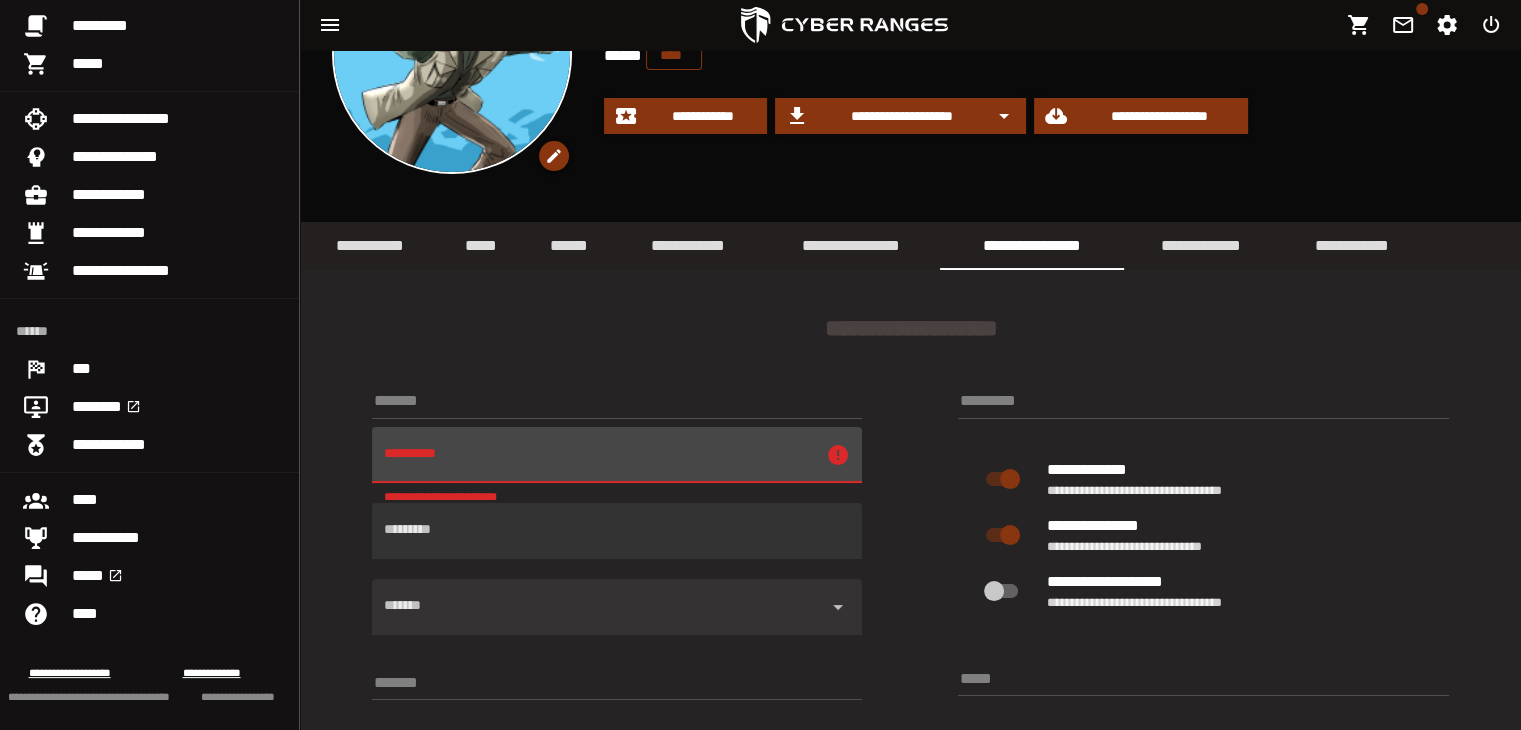 click on "**********" at bounding box center [910, 821] 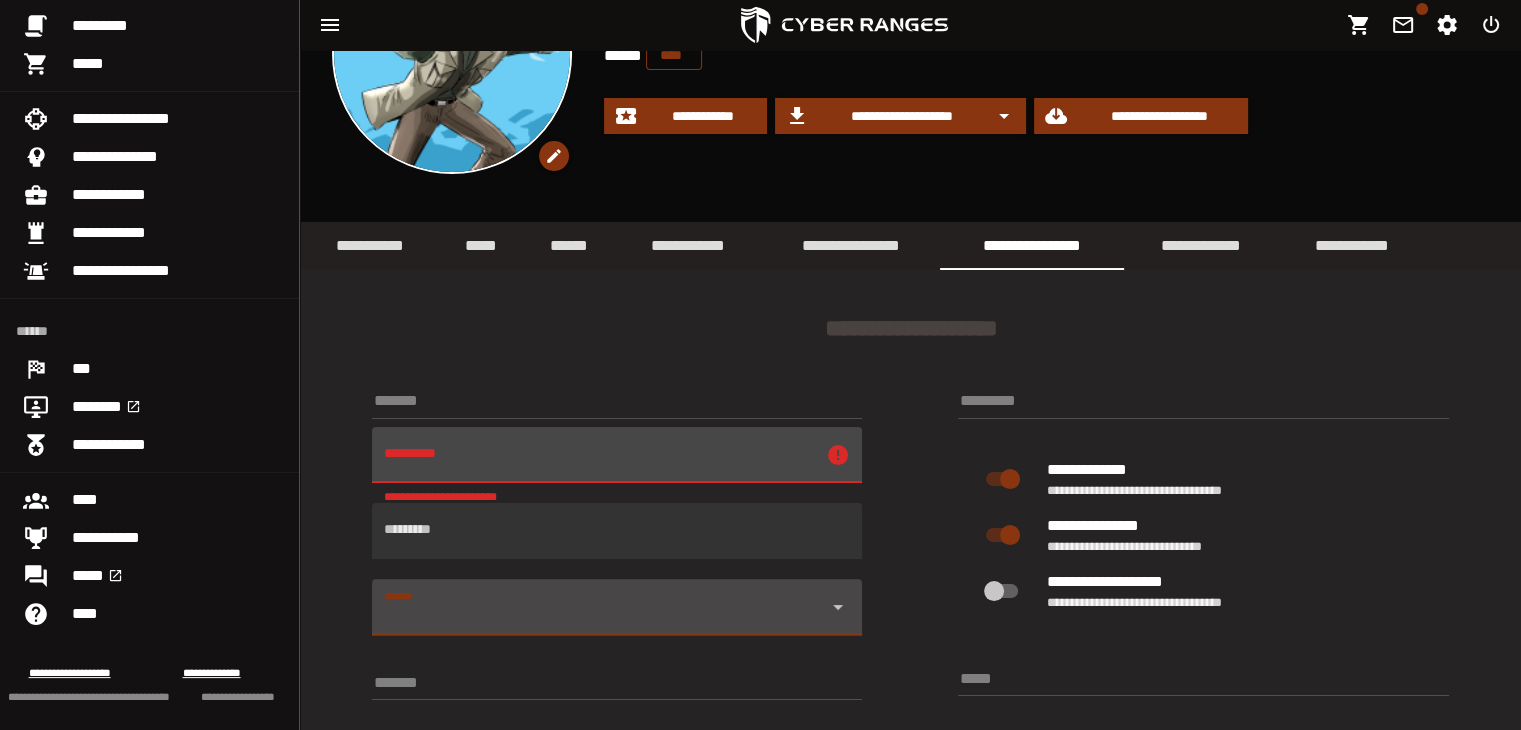 click on "*******" at bounding box center (599, 615) 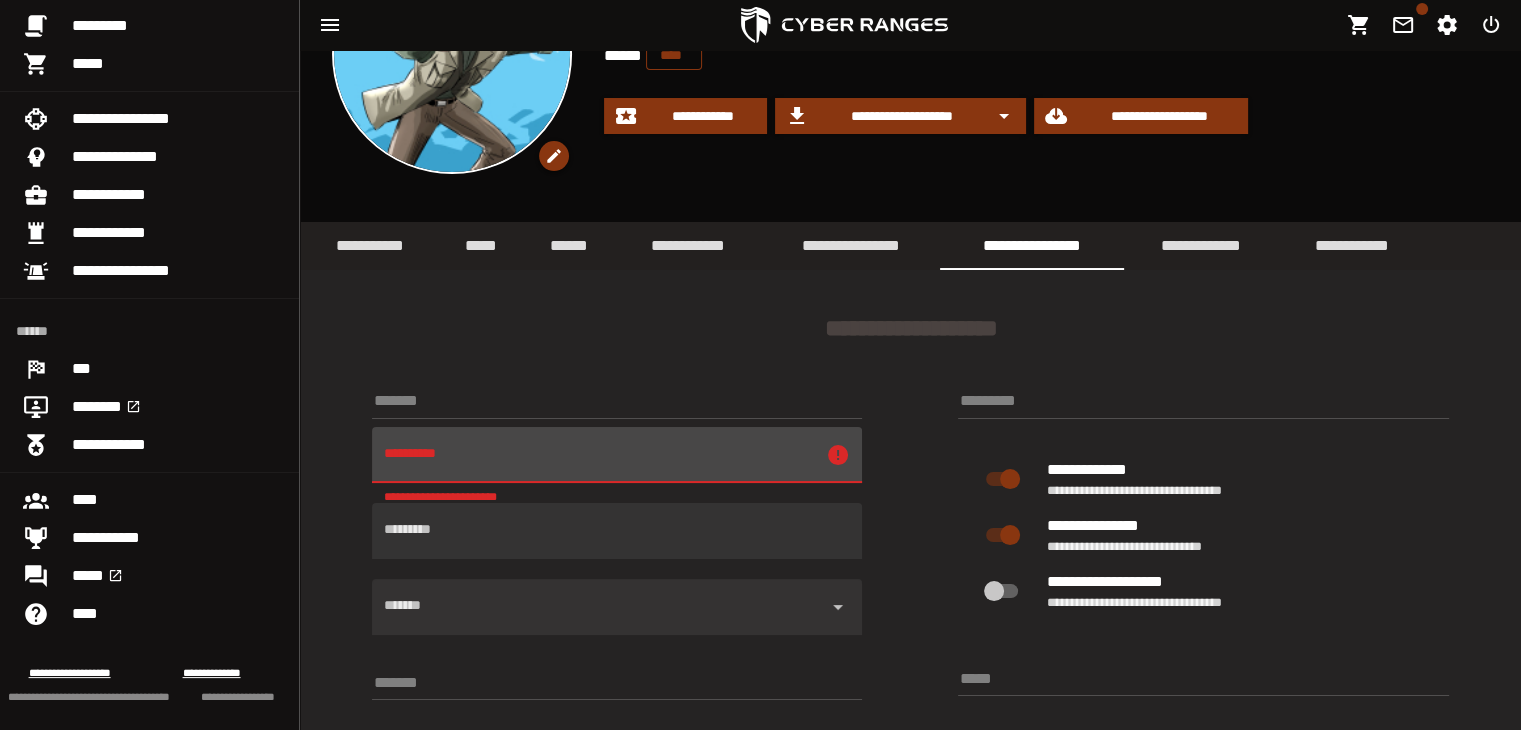 click on "**********" 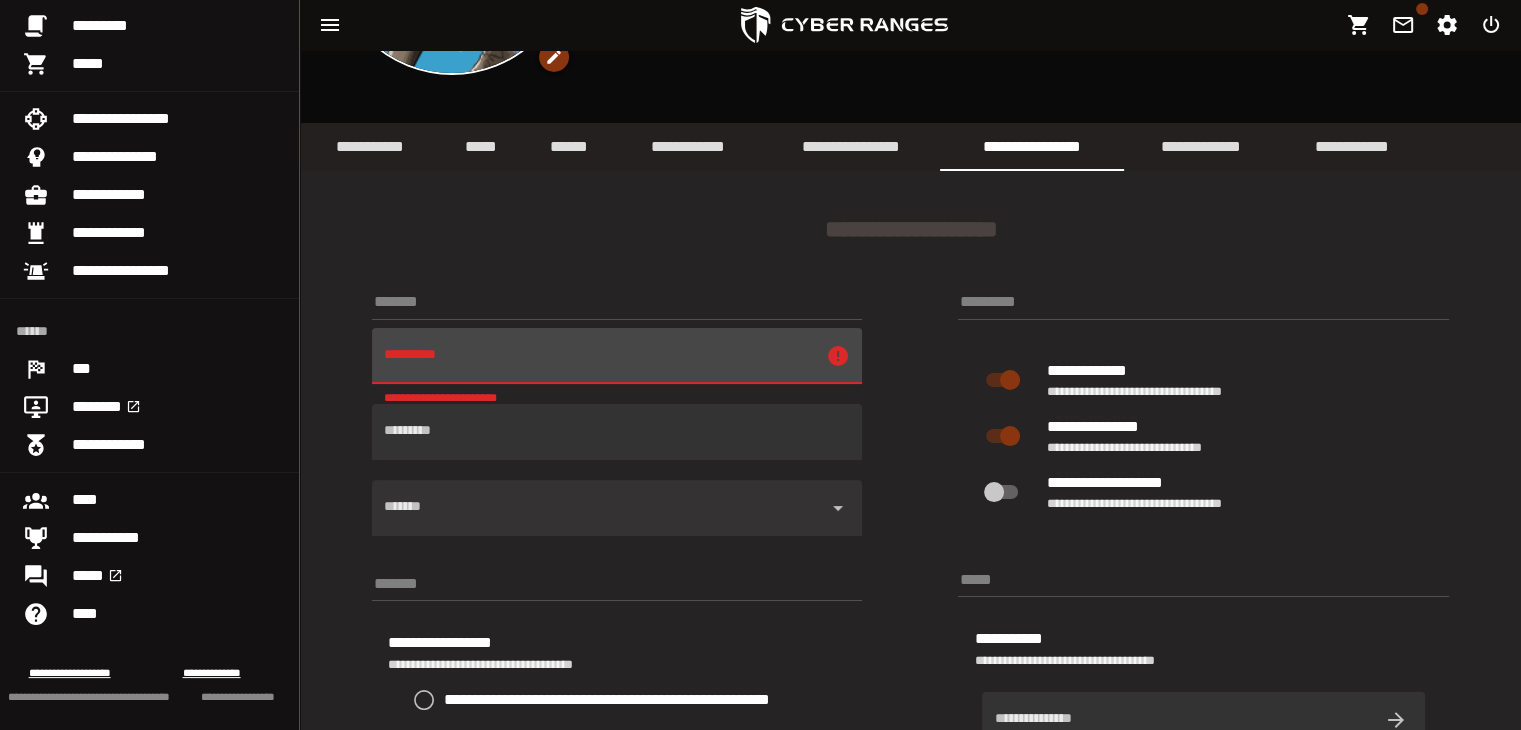 scroll, scrollTop: 404, scrollLeft: 0, axis: vertical 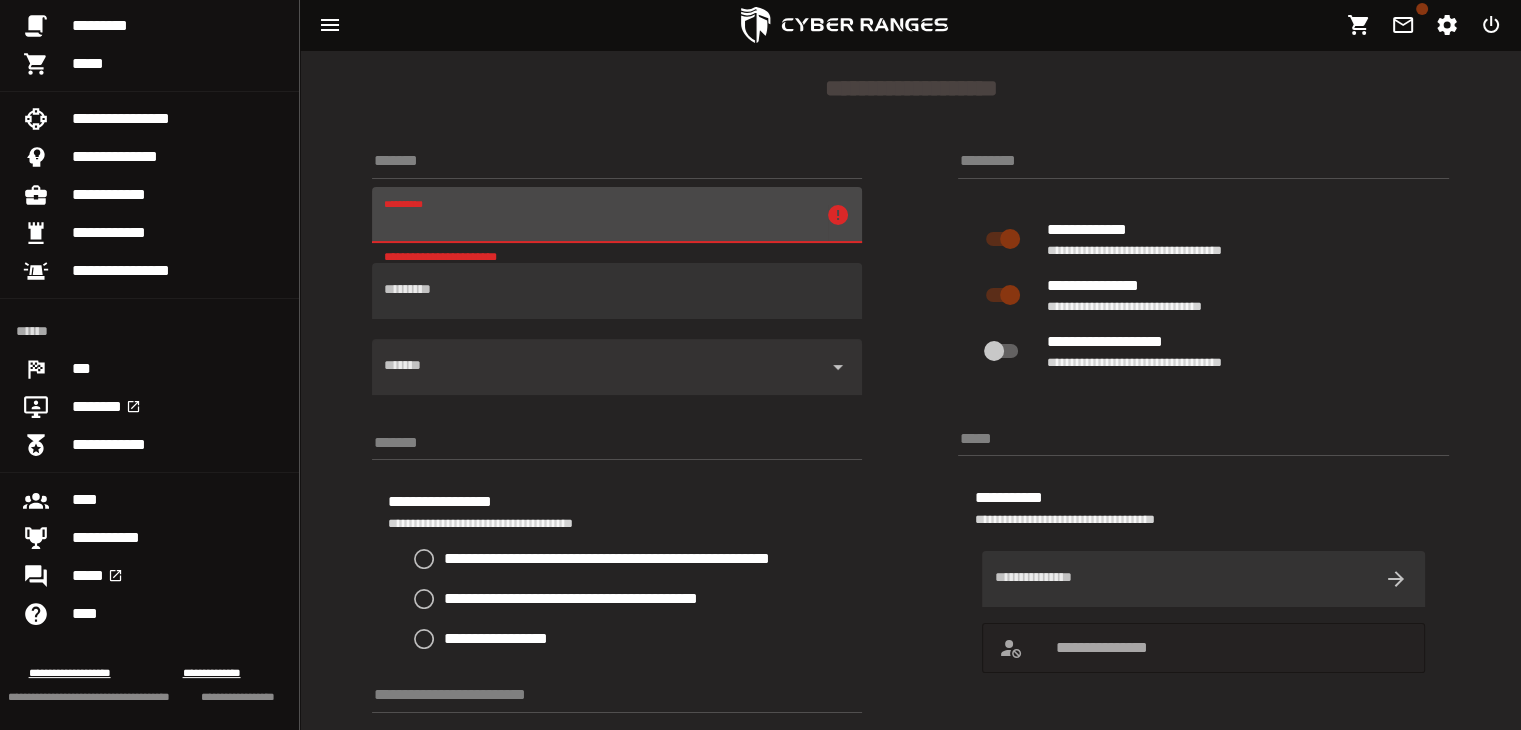 click on "**********" at bounding box center [599, 215] 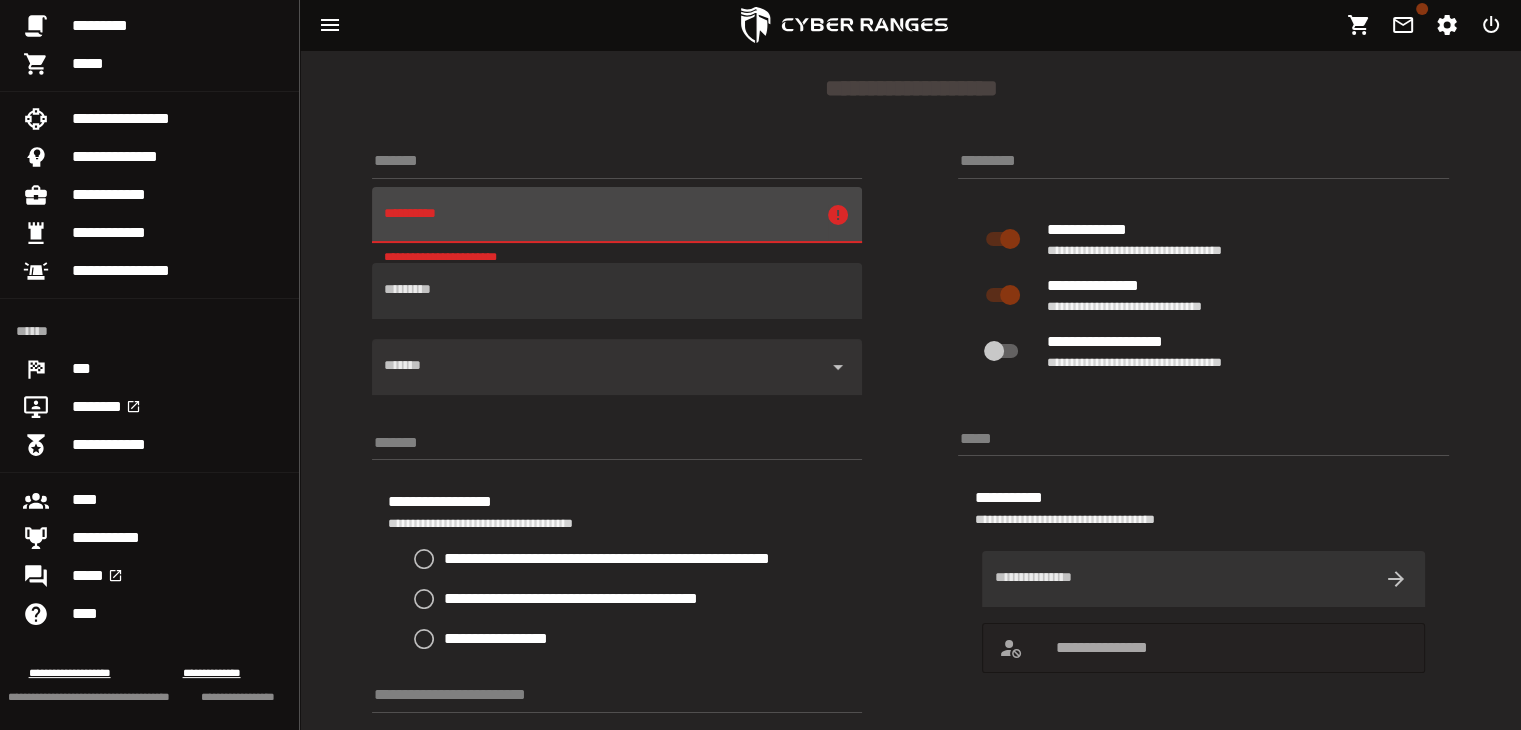 click on "**********" 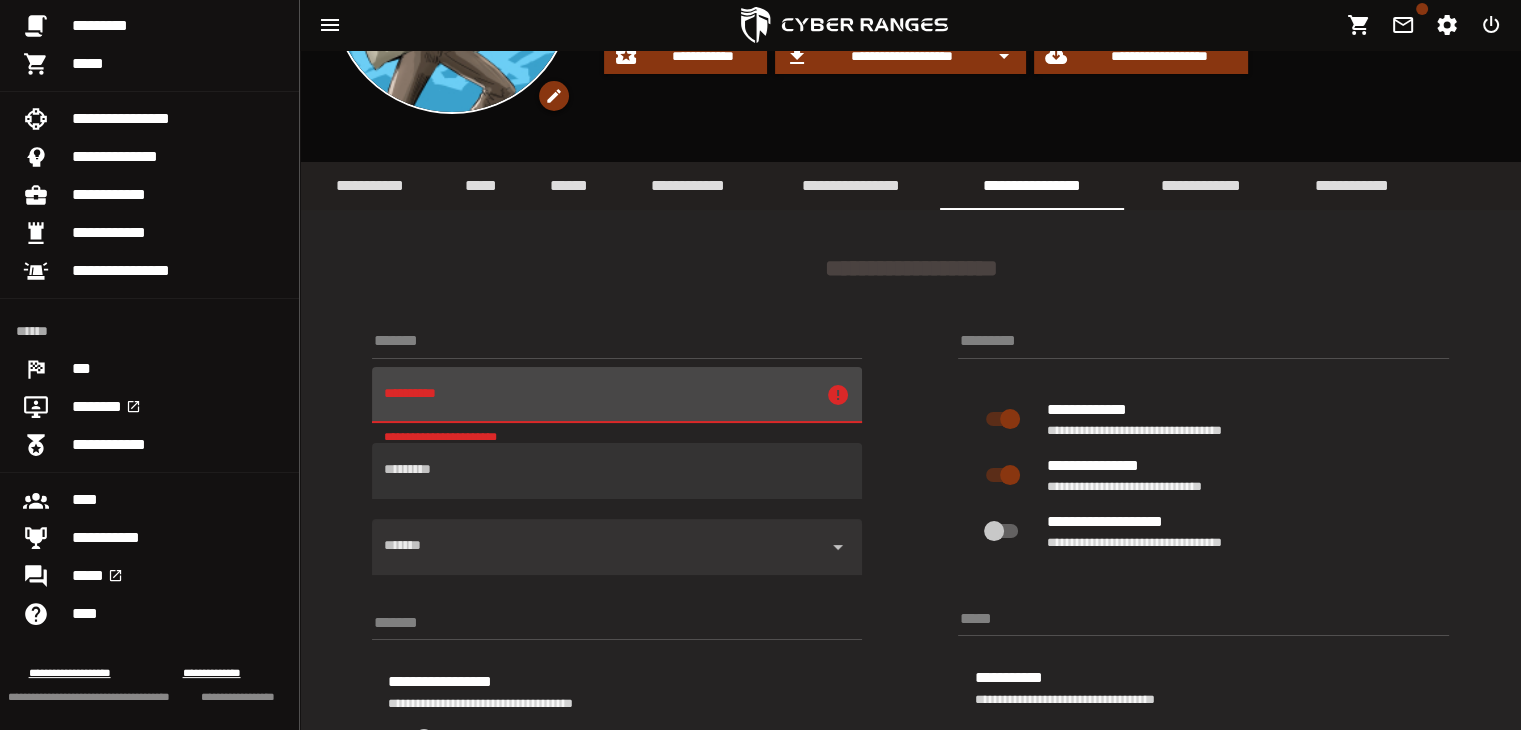 scroll, scrollTop: 0, scrollLeft: 0, axis: both 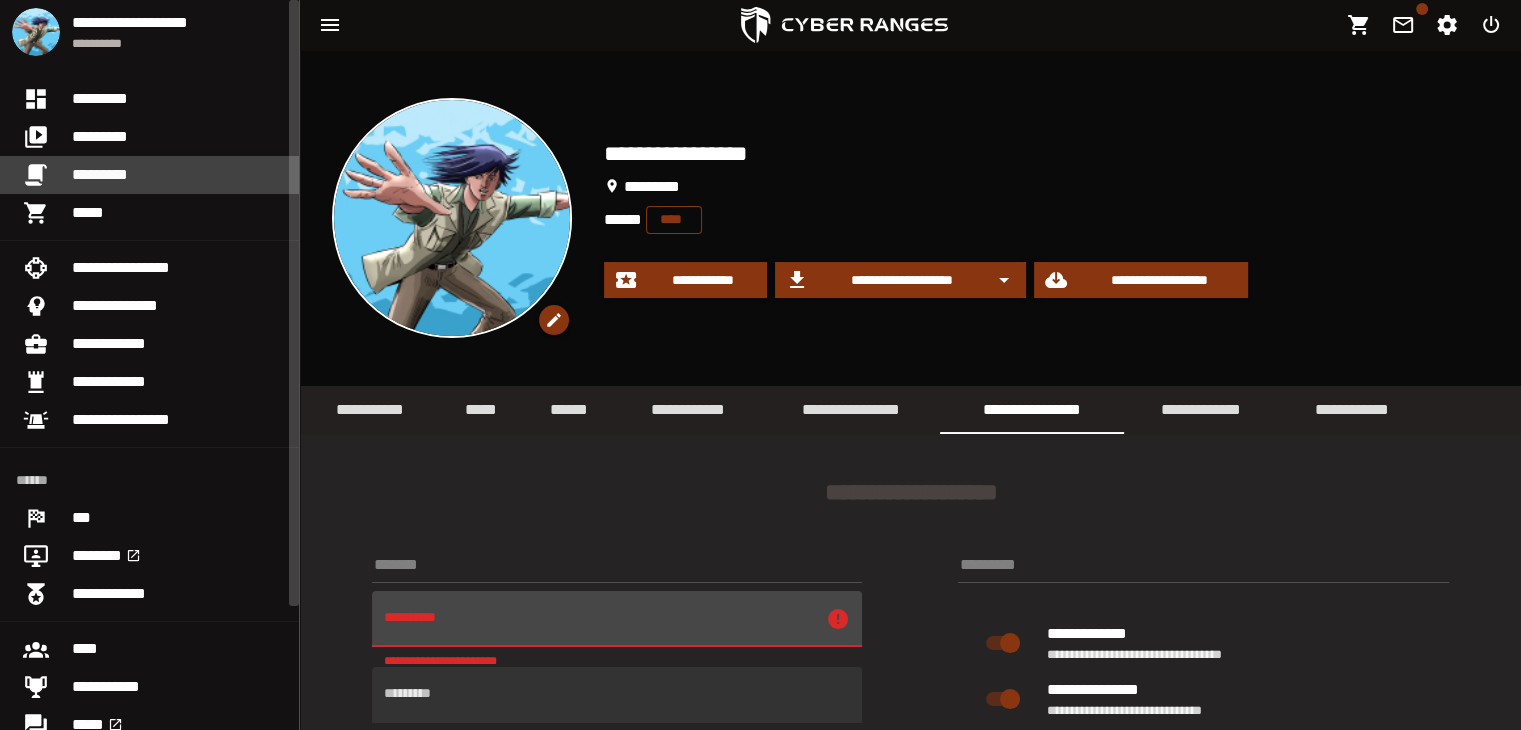 click on "*********" at bounding box center [177, 175] 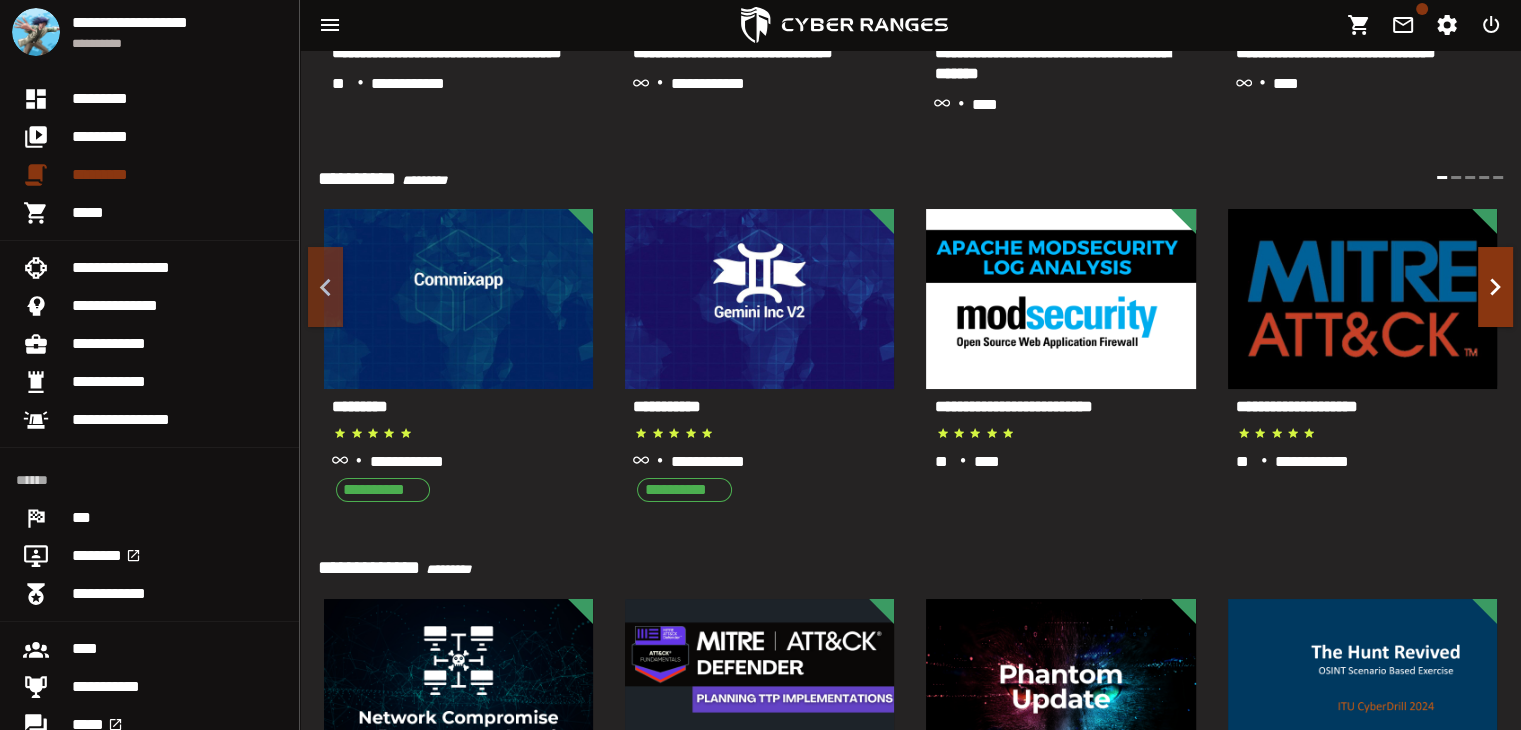 scroll, scrollTop: 0, scrollLeft: 0, axis: both 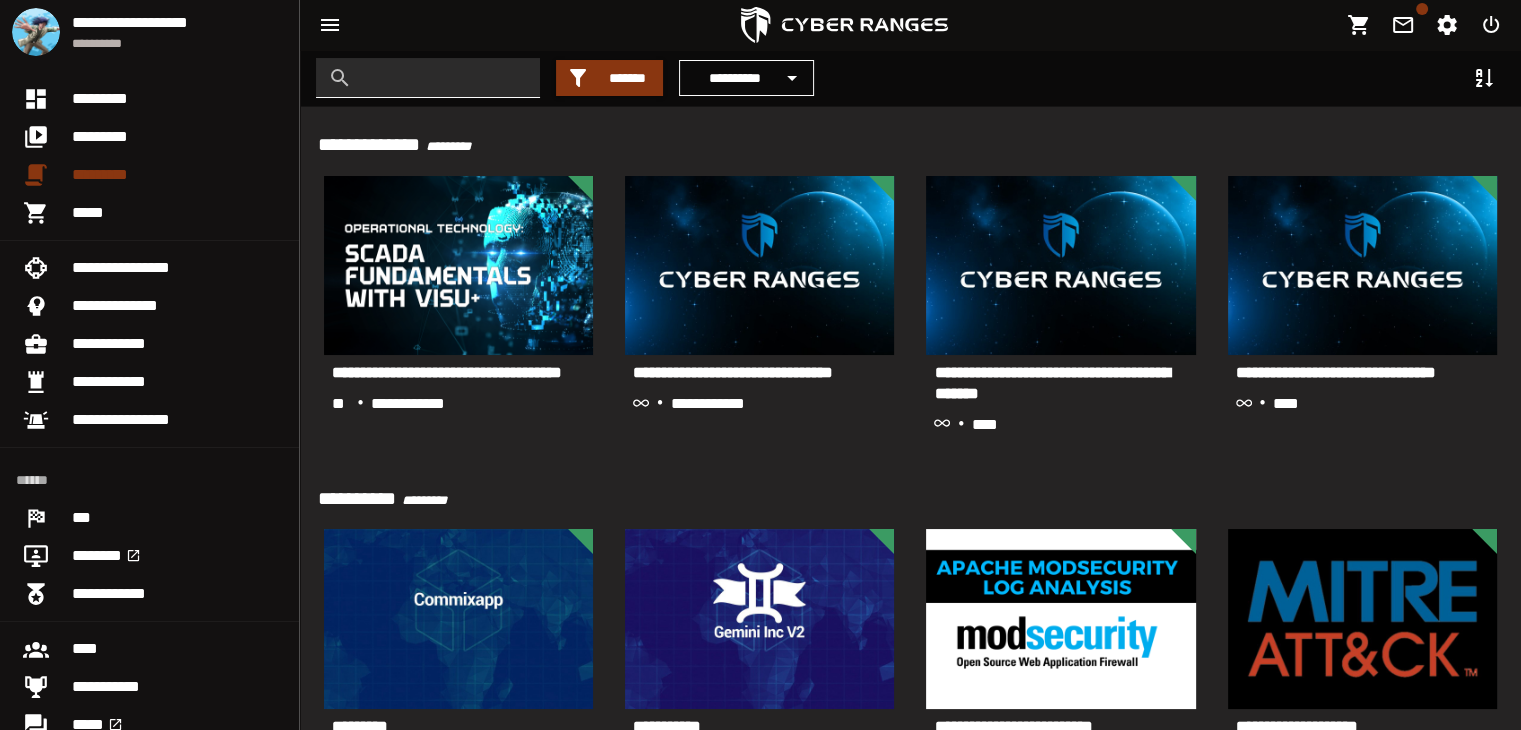 click at bounding box center [443, 78] 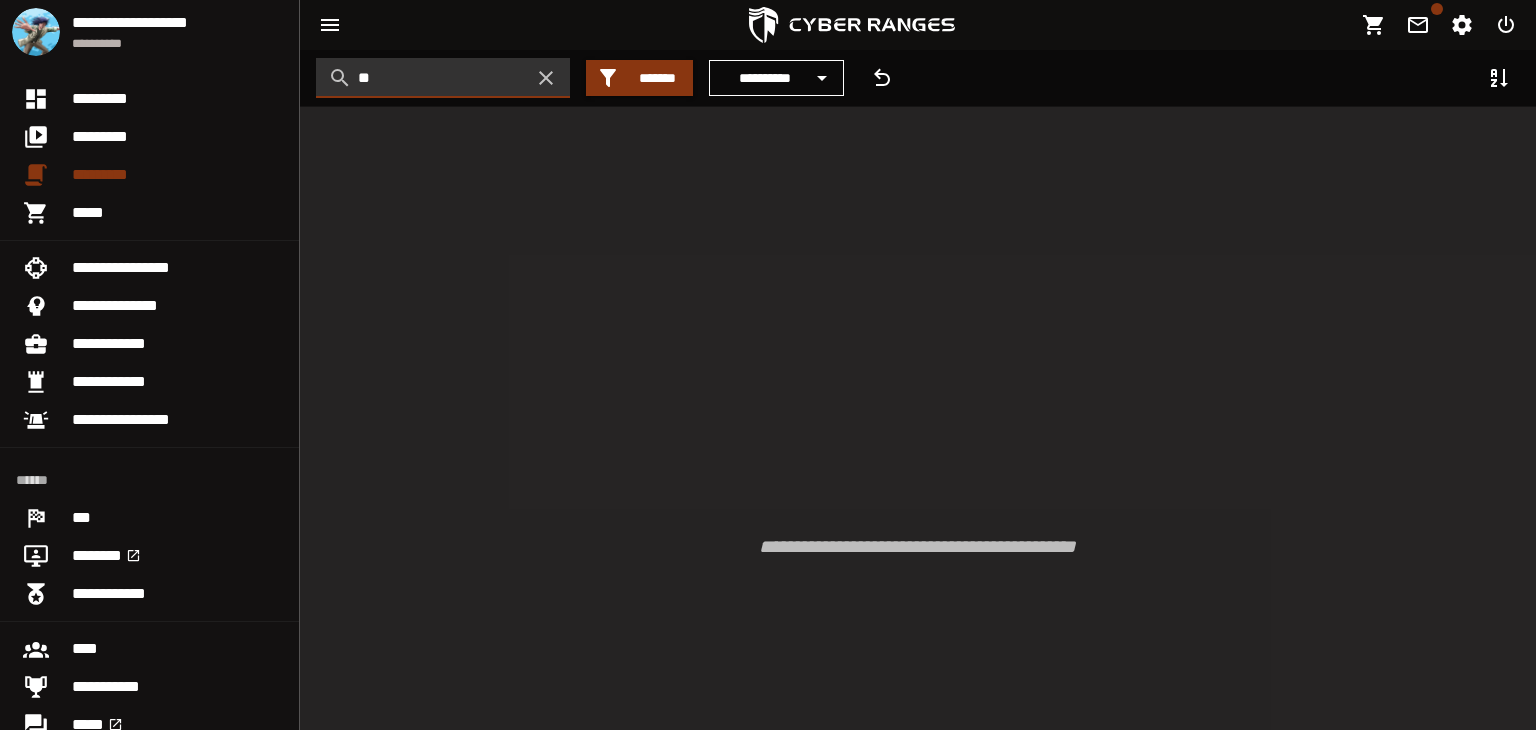 type on "*" 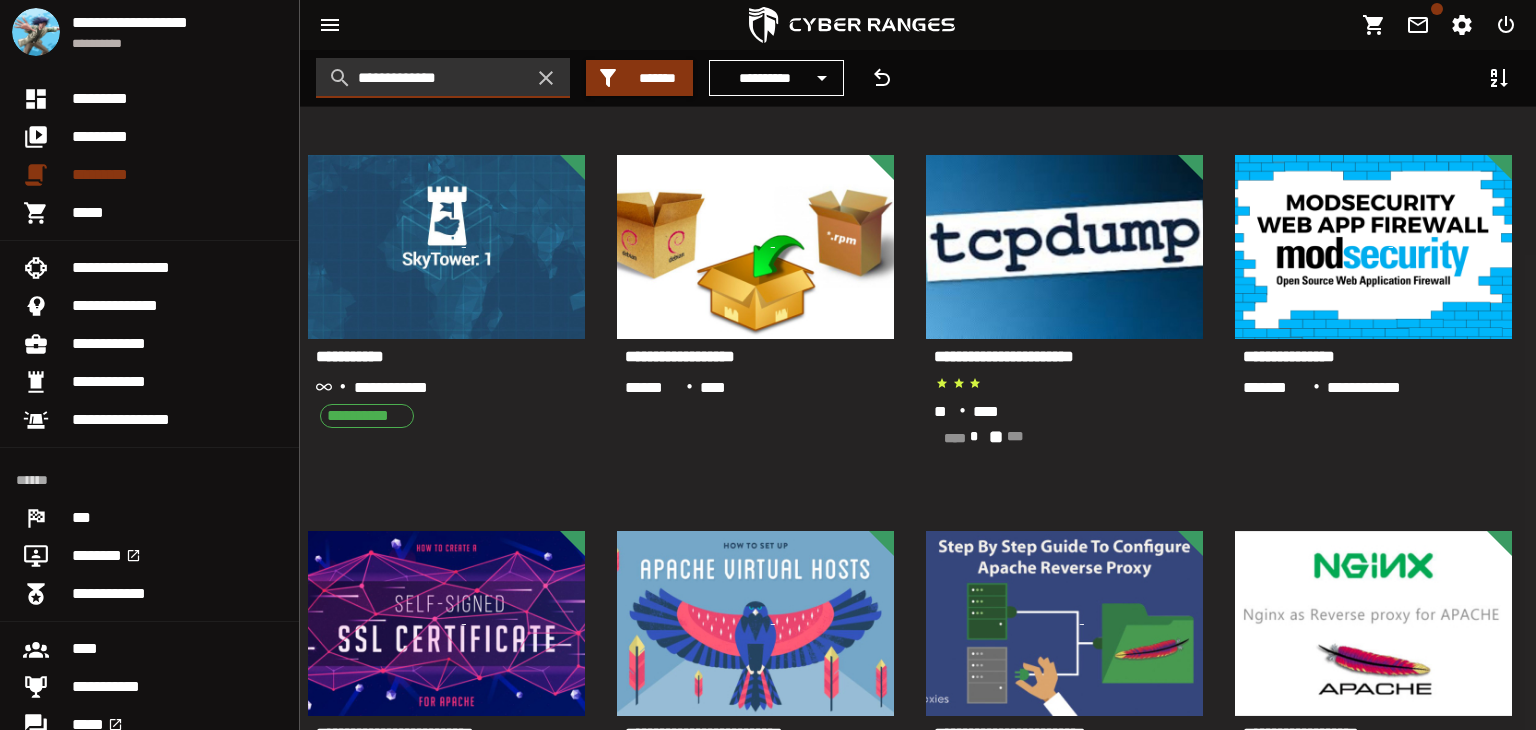 type on "**********" 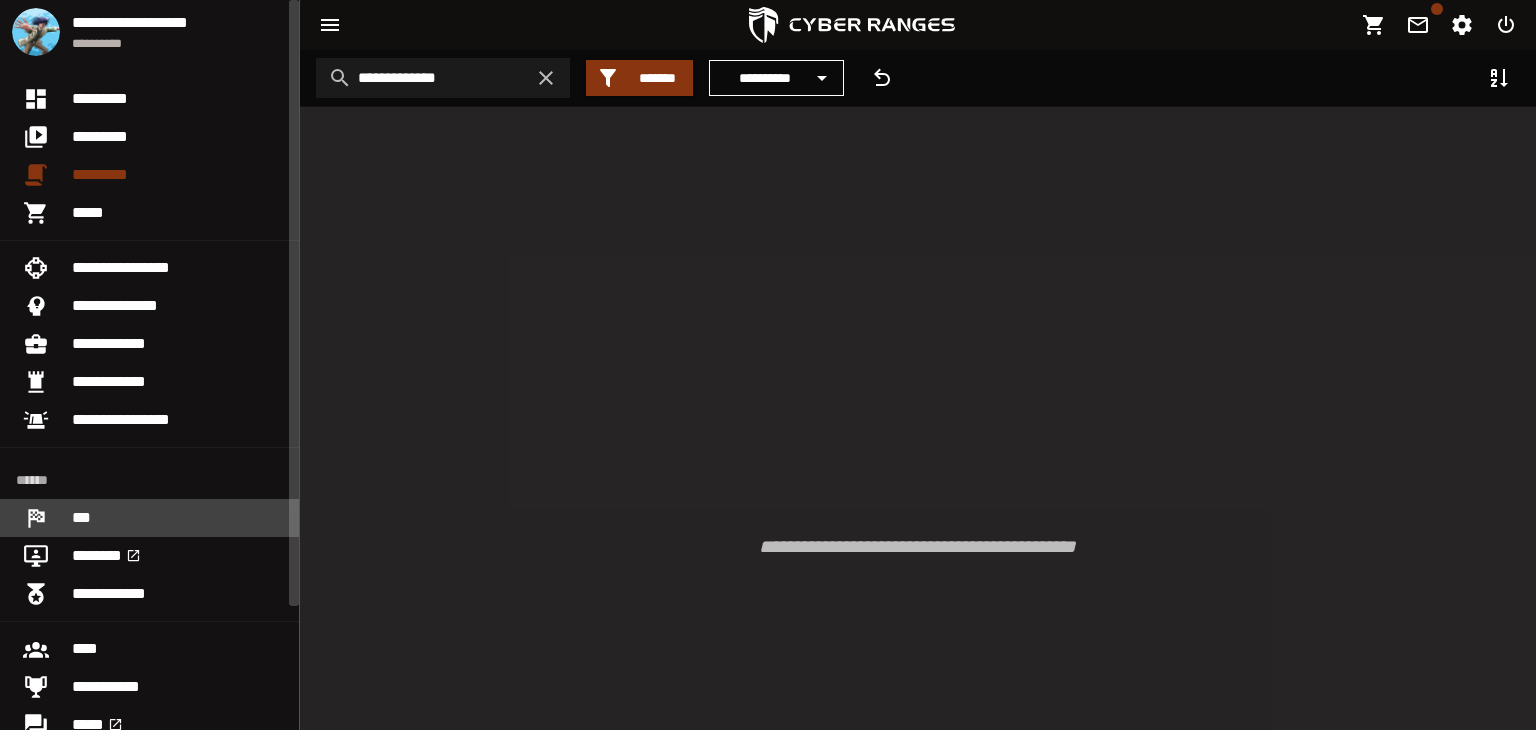 click on "***" at bounding box center (177, 518) 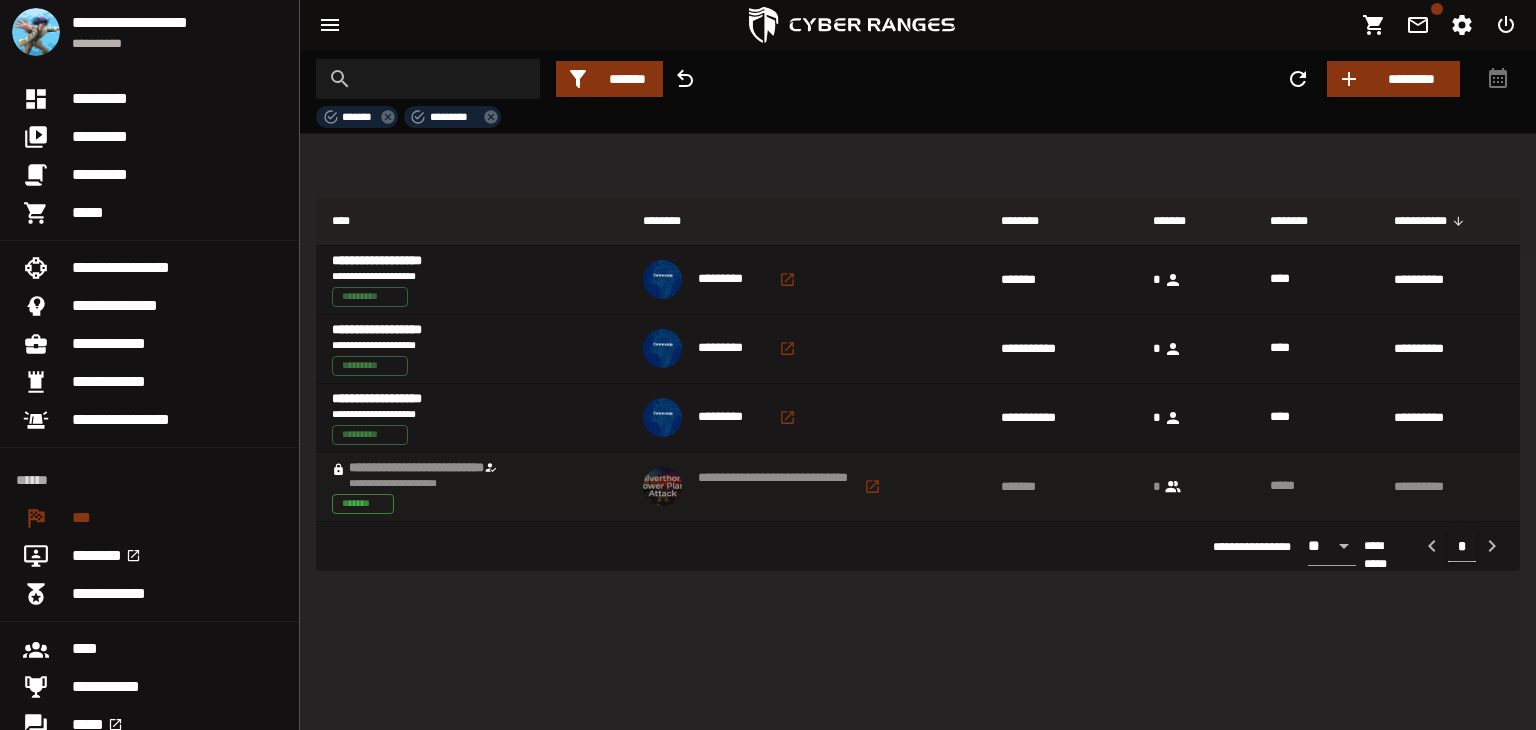 click on "**********" at bounding box center [444, 468] 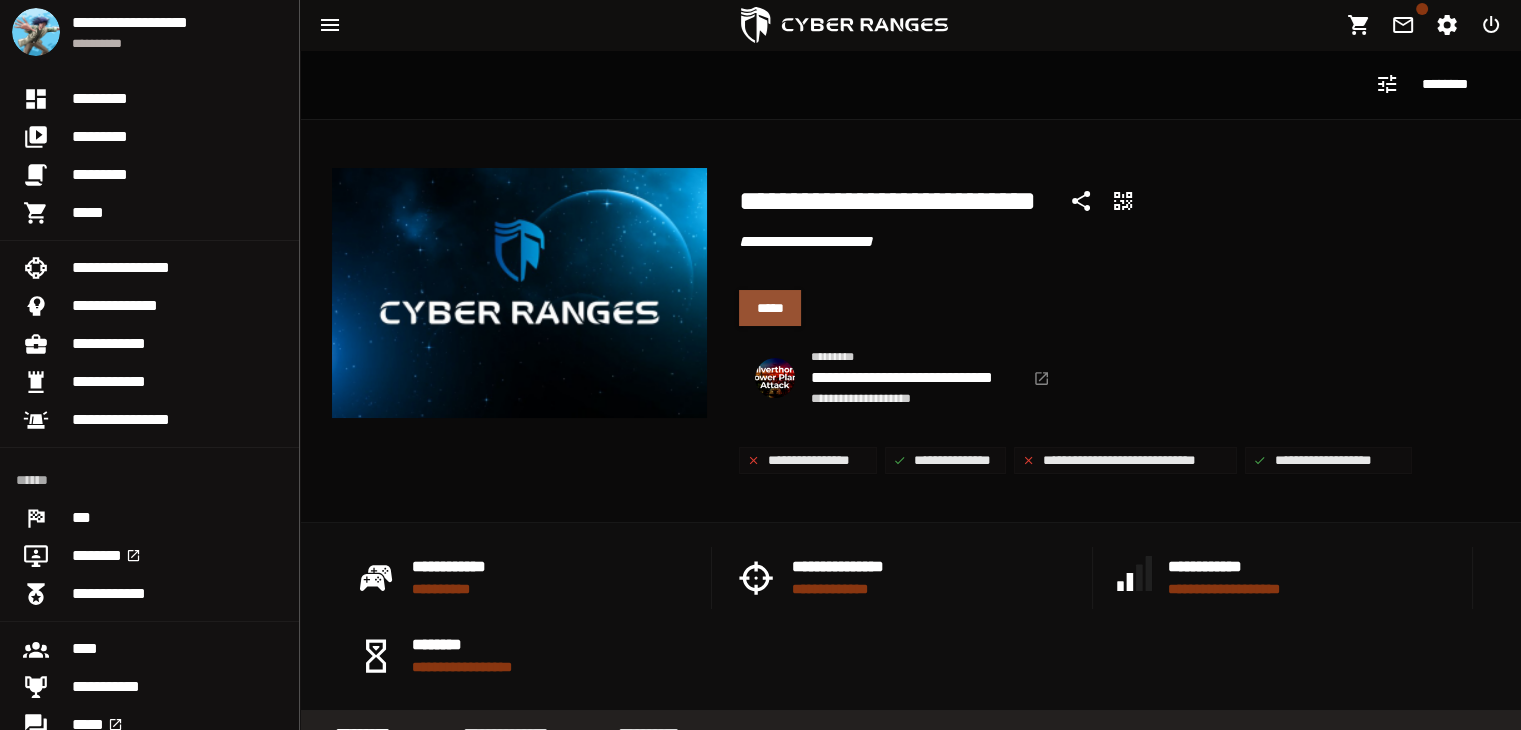 click on "*****" at bounding box center (770, 308) 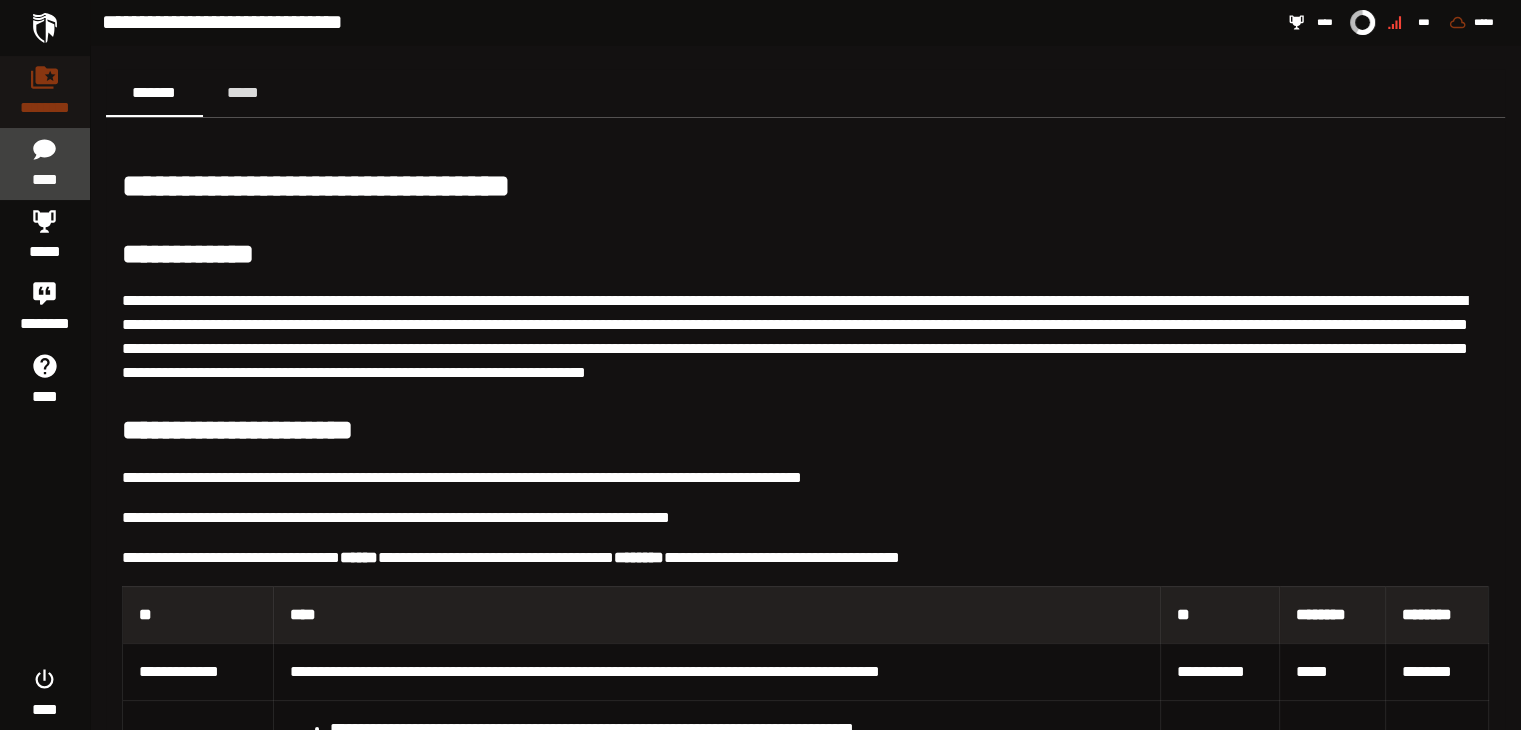 click 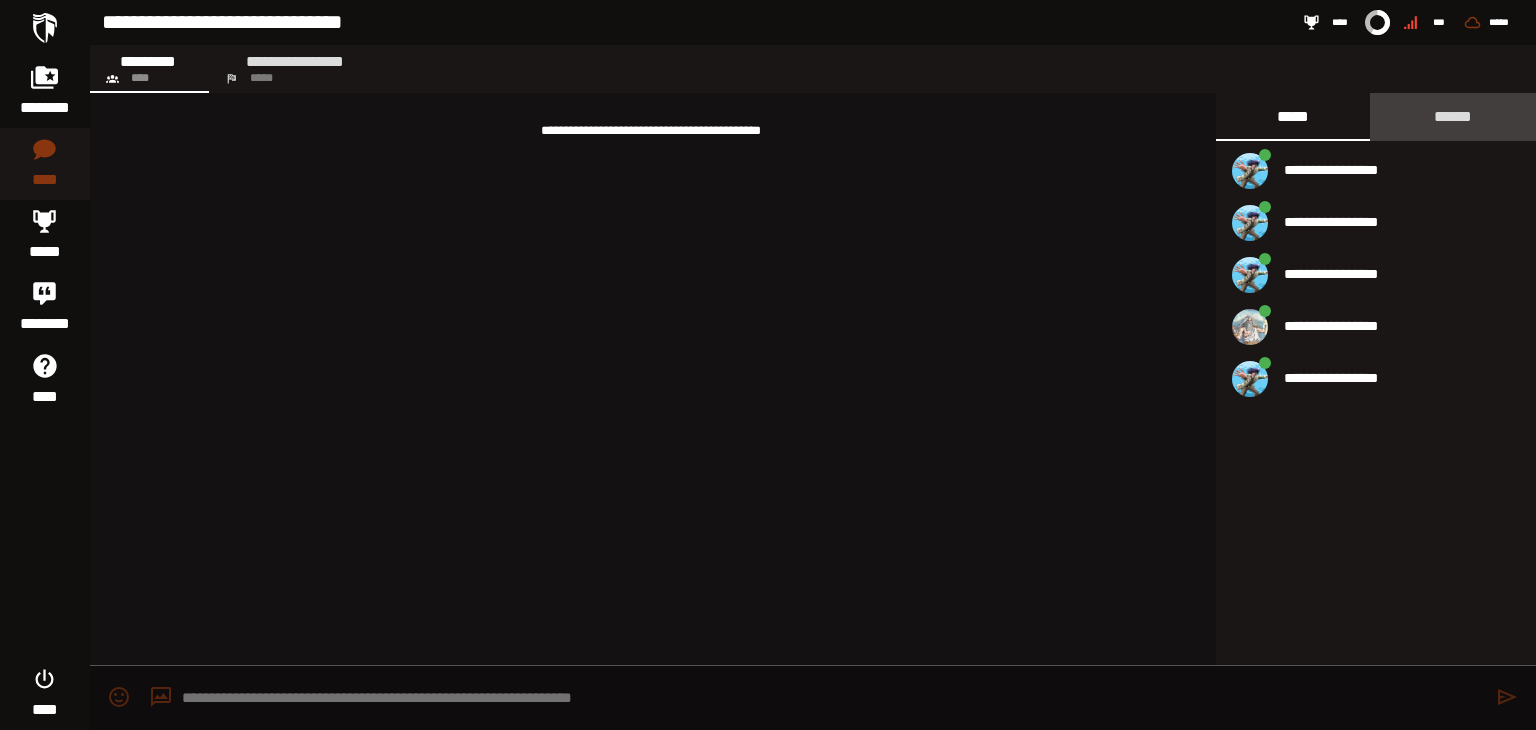 click on "******" at bounding box center (1453, 116) 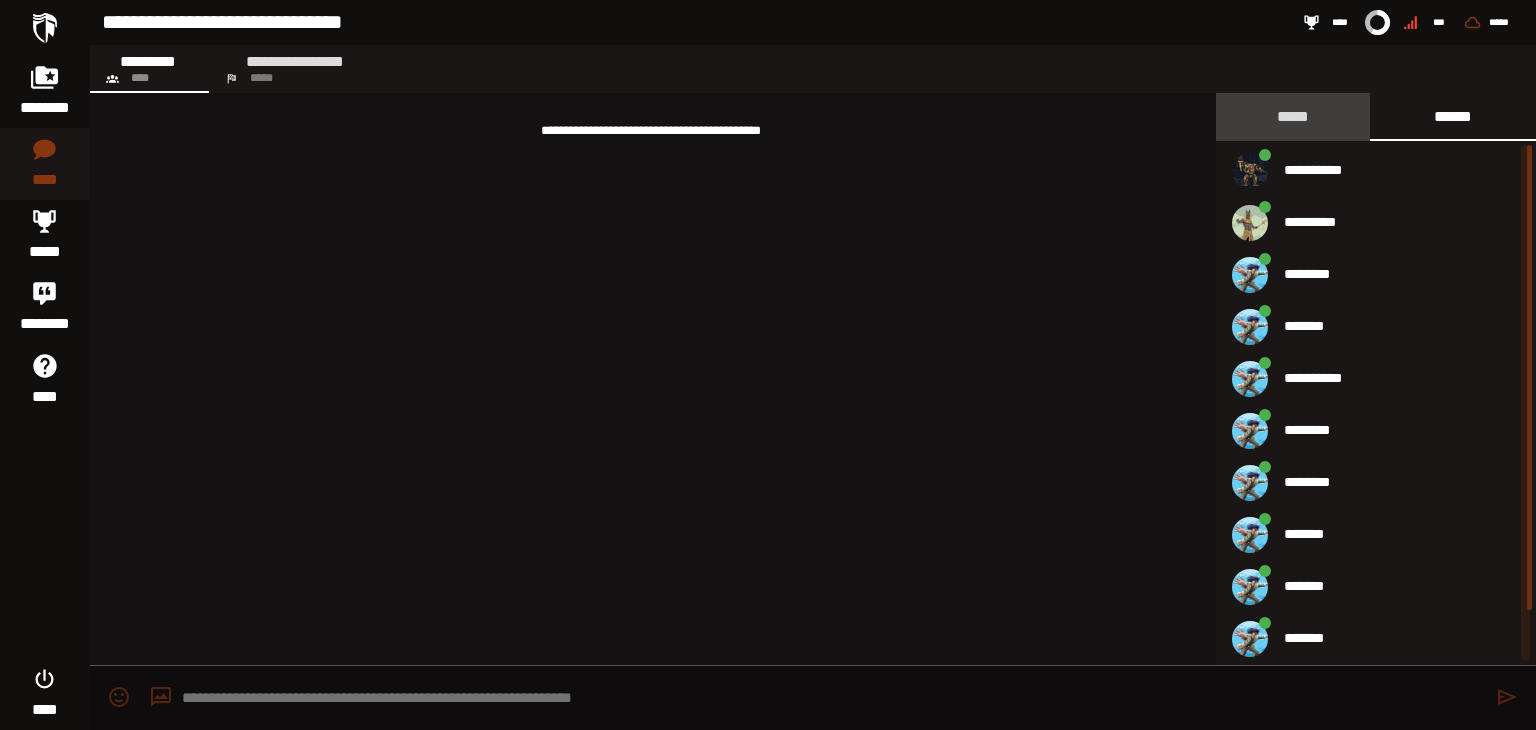 click on "*****" 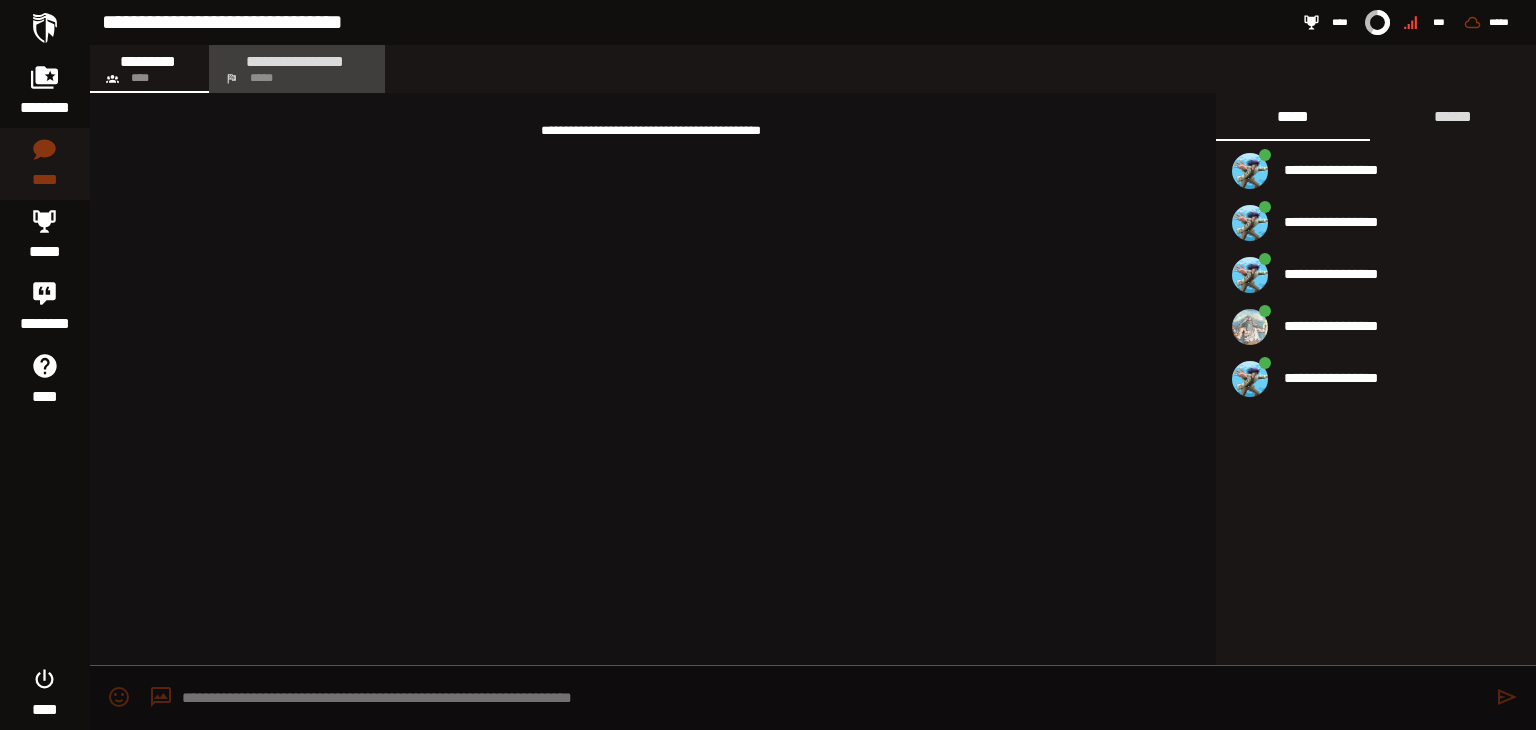 click on "*****" at bounding box center [261, 78] 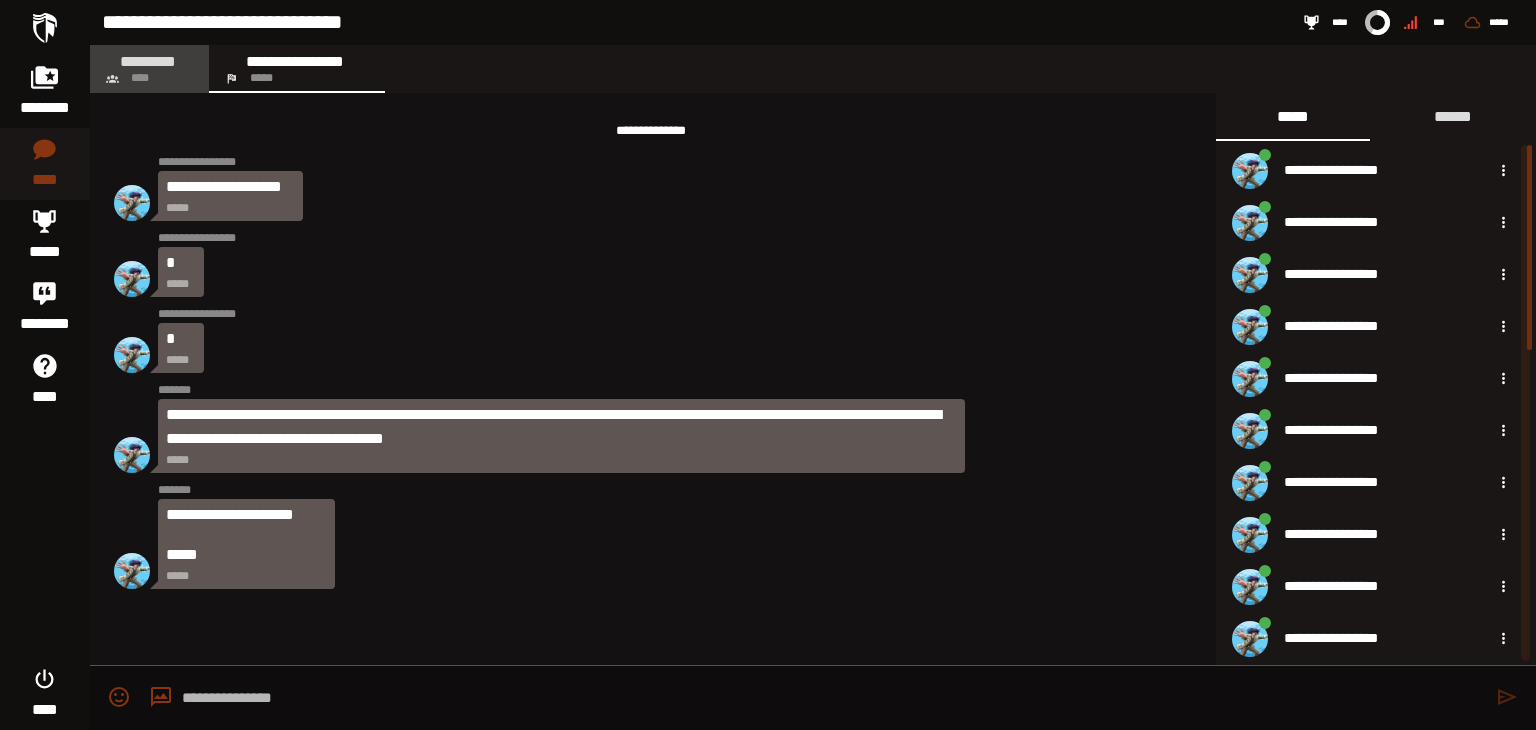 click on "*********" at bounding box center [147, 61] 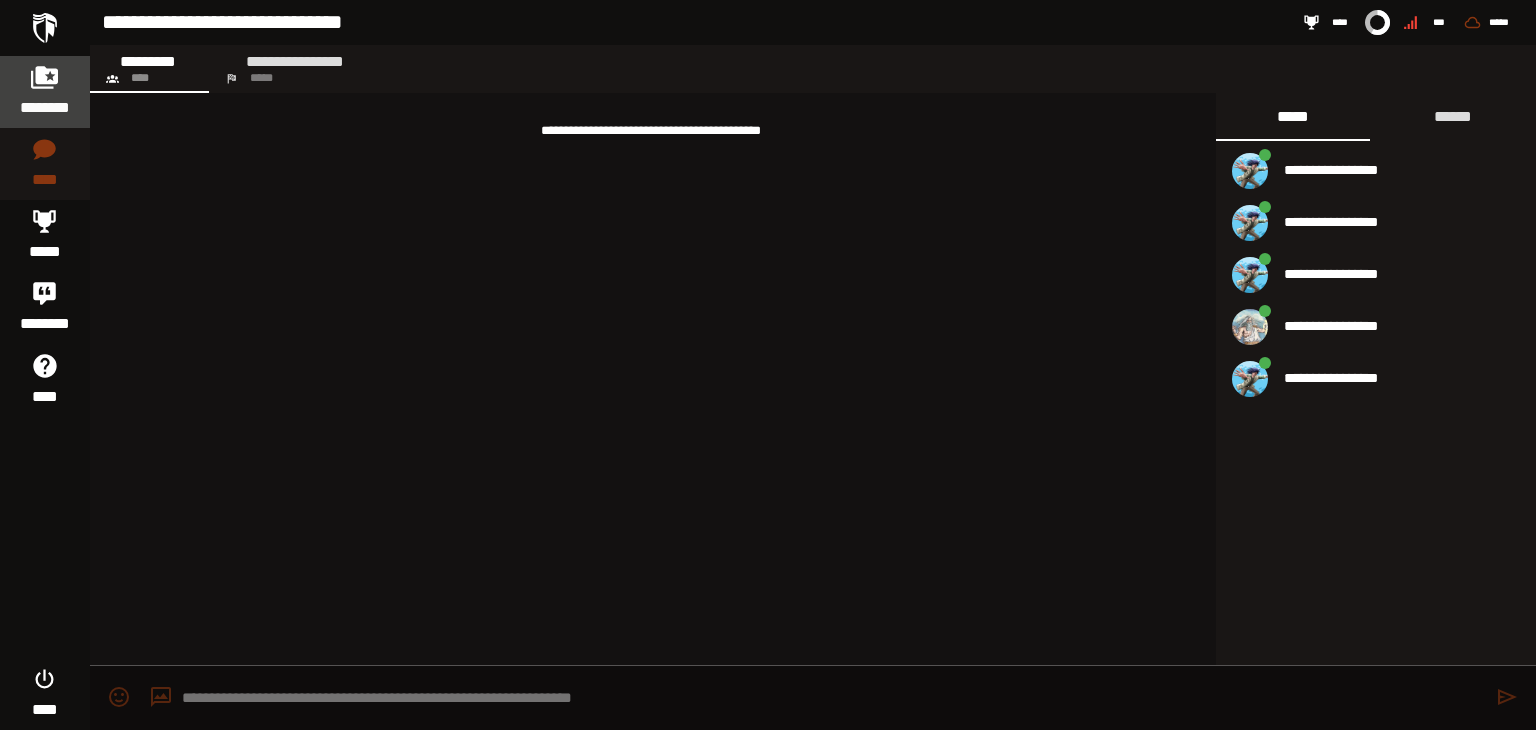 click at bounding box center [45, 77] 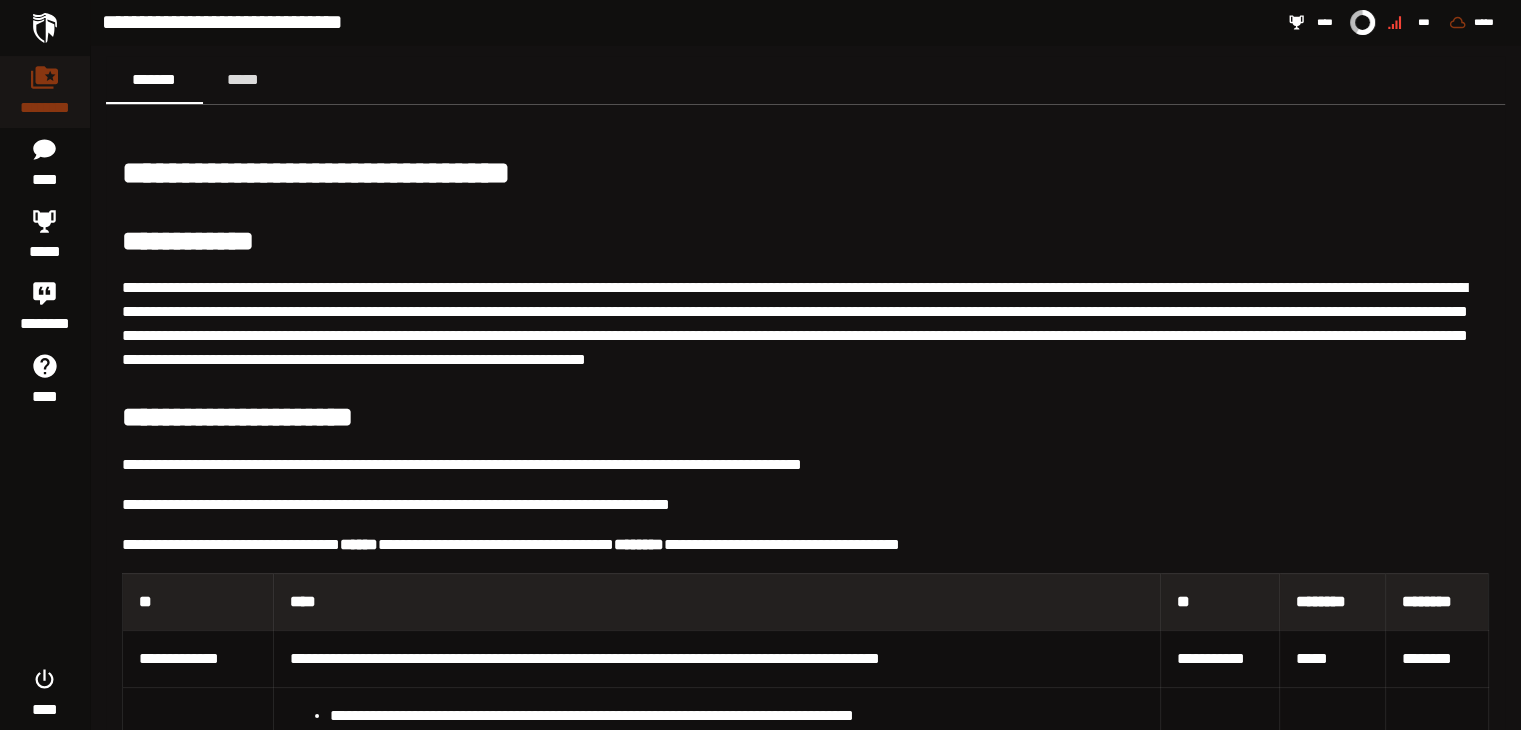 scroll, scrollTop: 12, scrollLeft: 0, axis: vertical 